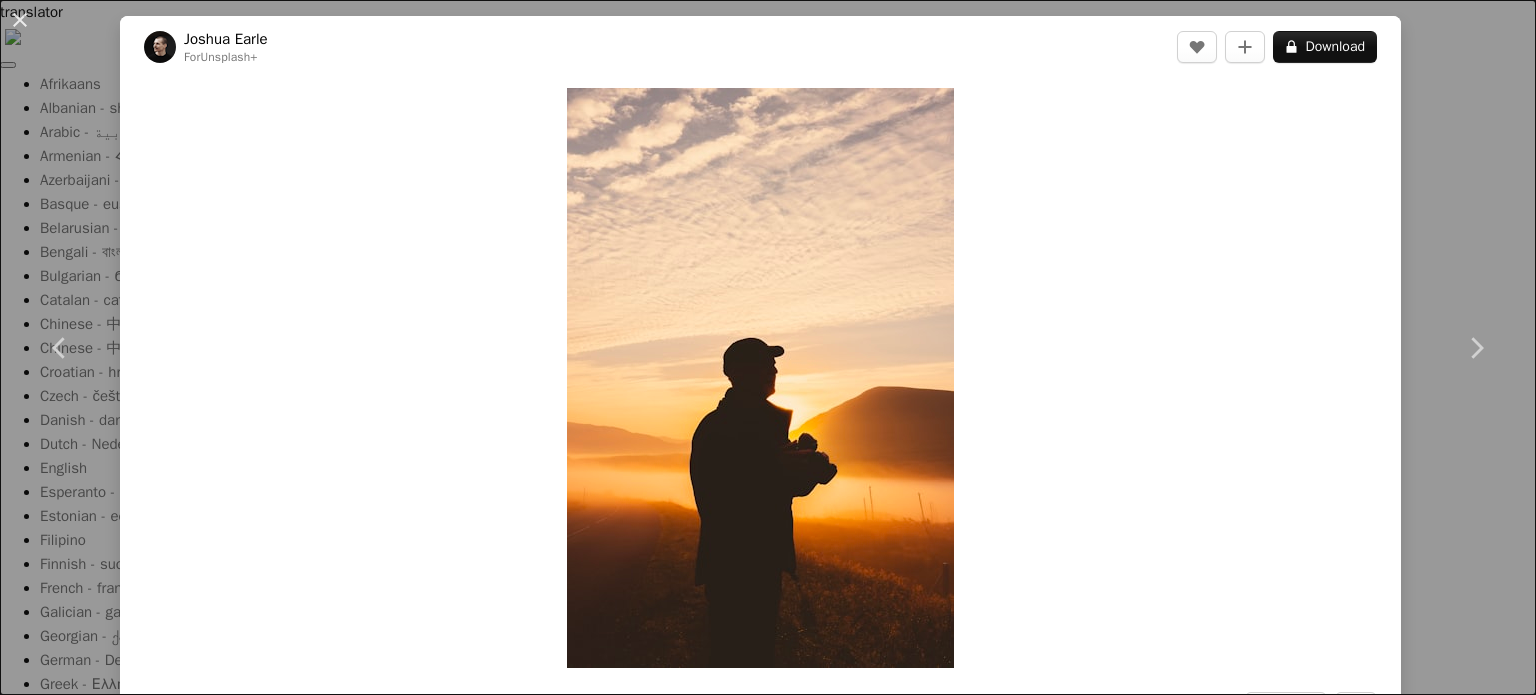 scroll, scrollTop: 8404, scrollLeft: 0, axis: vertical 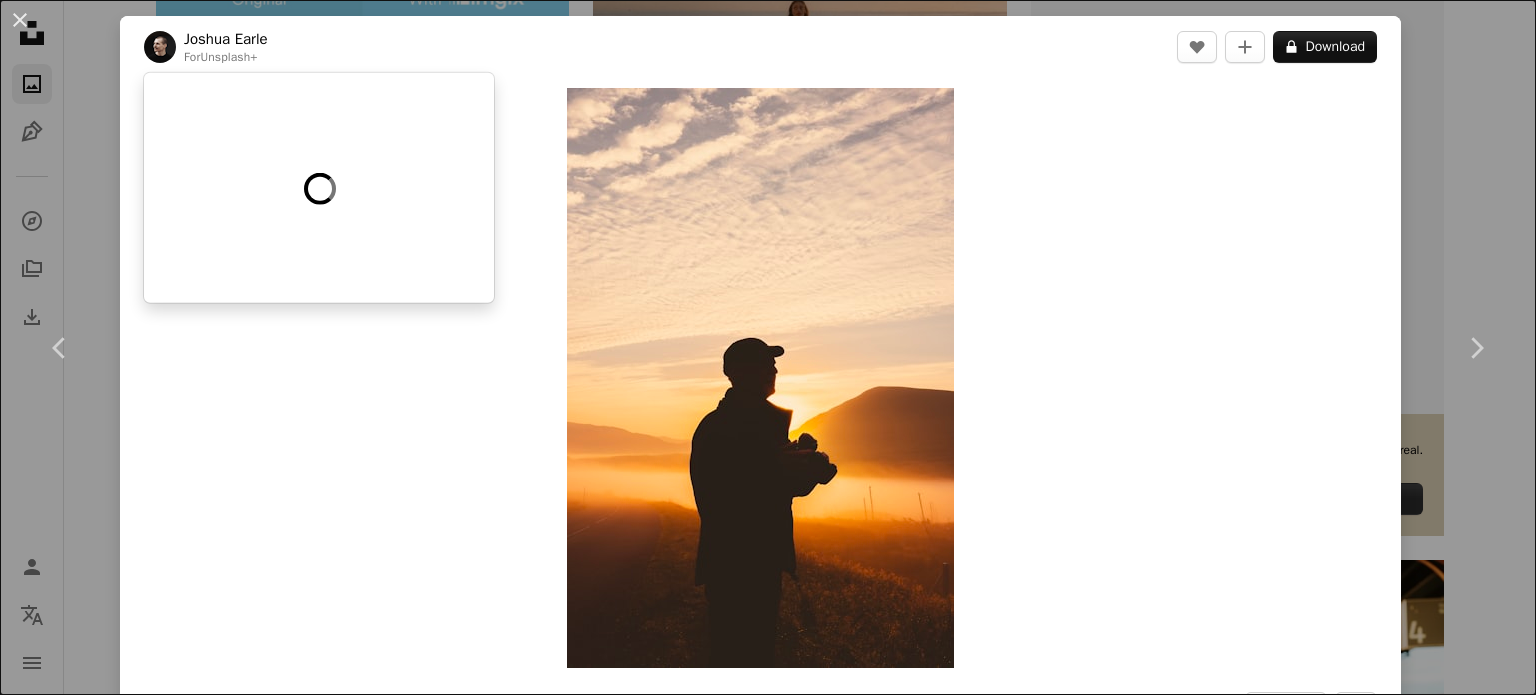 click on "Joshua Earle" at bounding box center [226, 39] 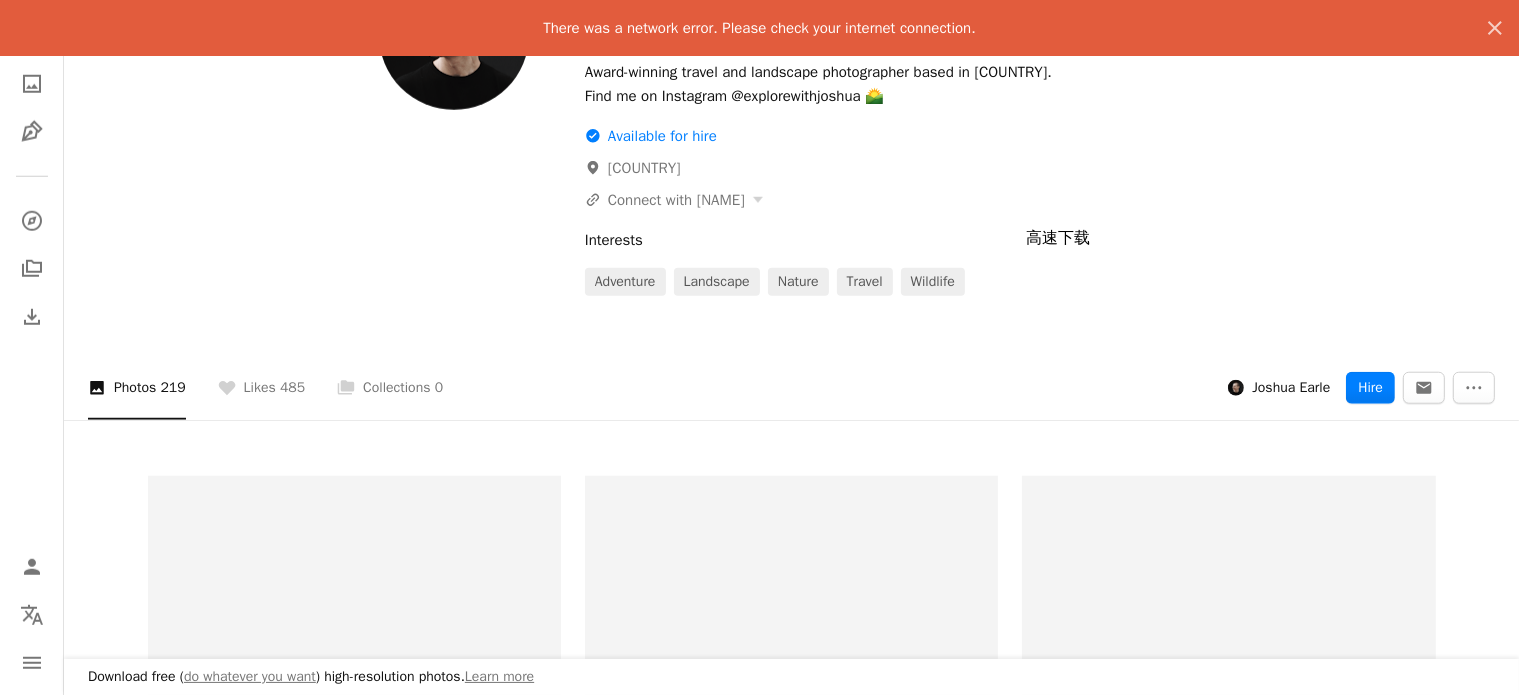 scroll, scrollTop: 1876, scrollLeft: 0, axis: vertical 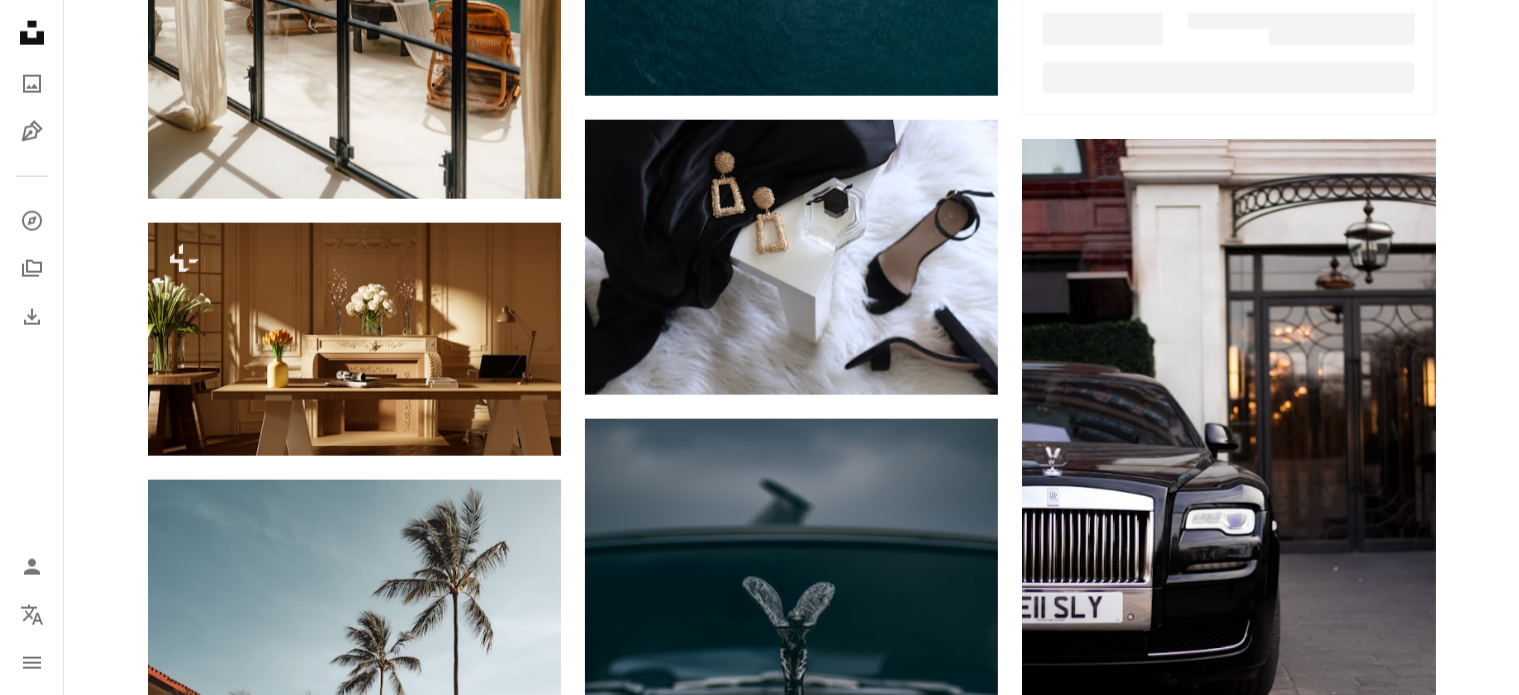 click at bounding box center (354, 1975) 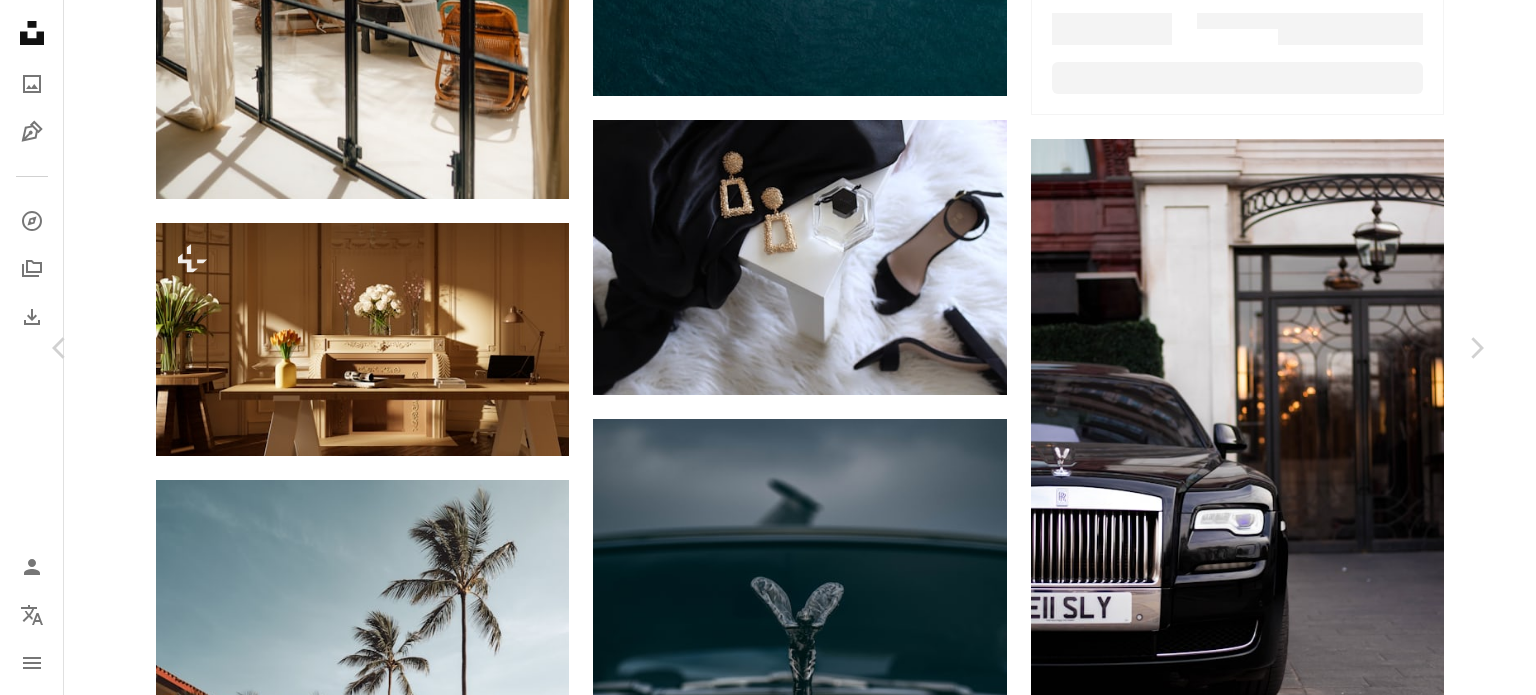 click on "Chevron down" 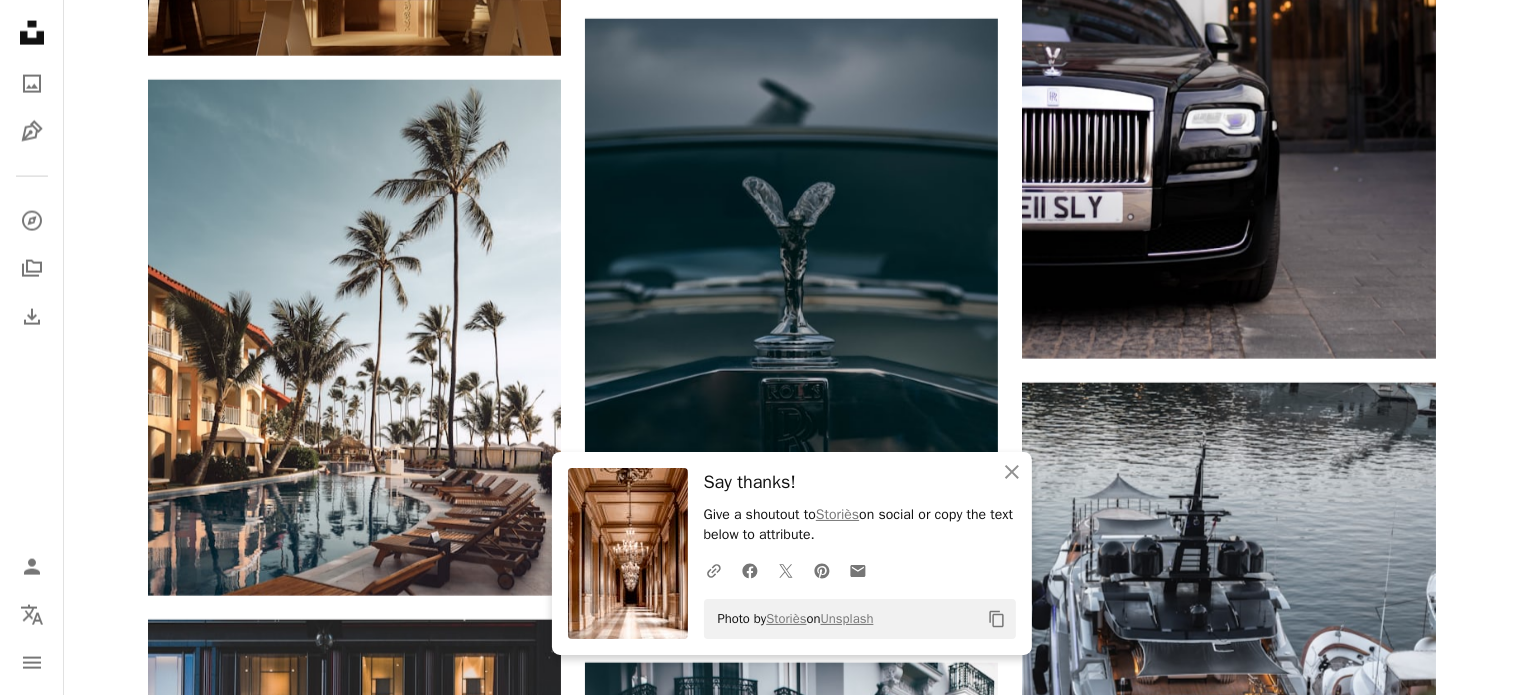 scroll, scrollTop: 3200, scrollLeft: 0, axis: vertical 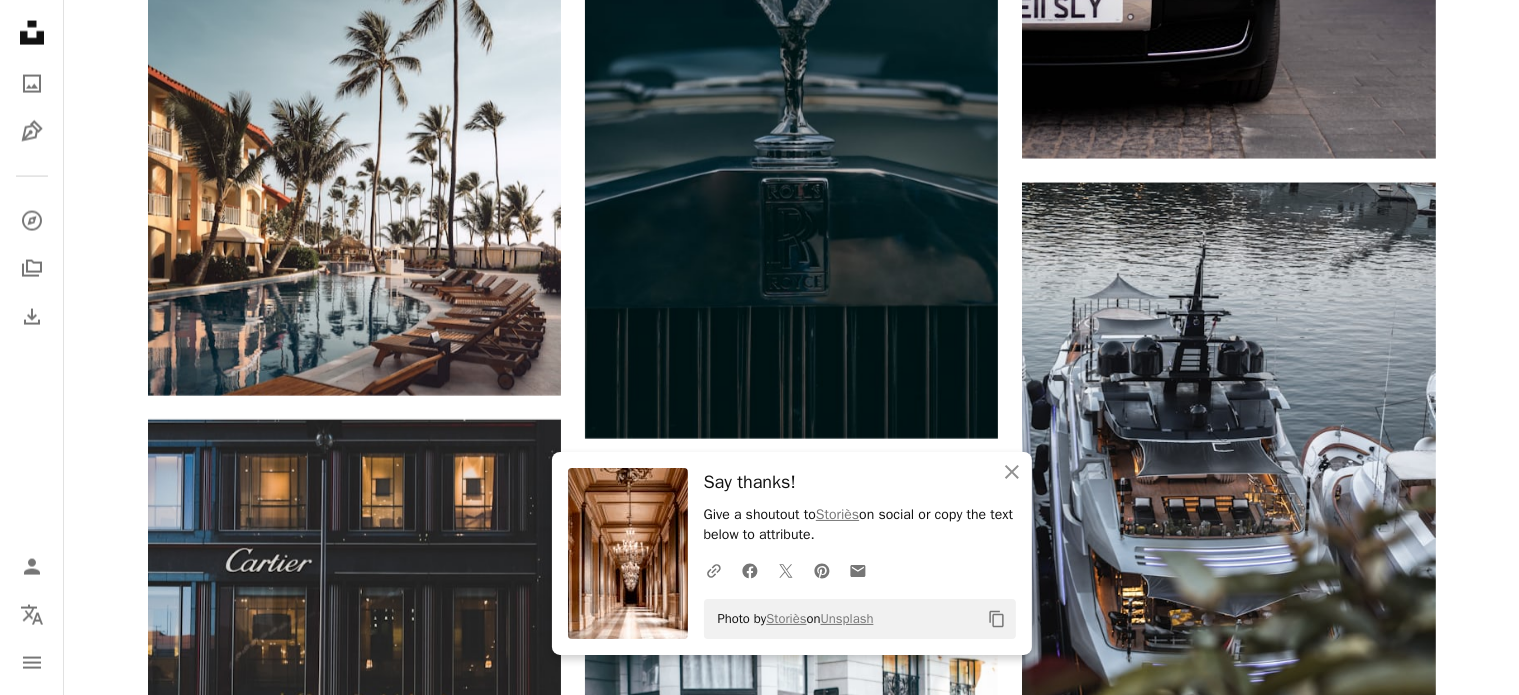 click at bounding box center (1228, 1934) 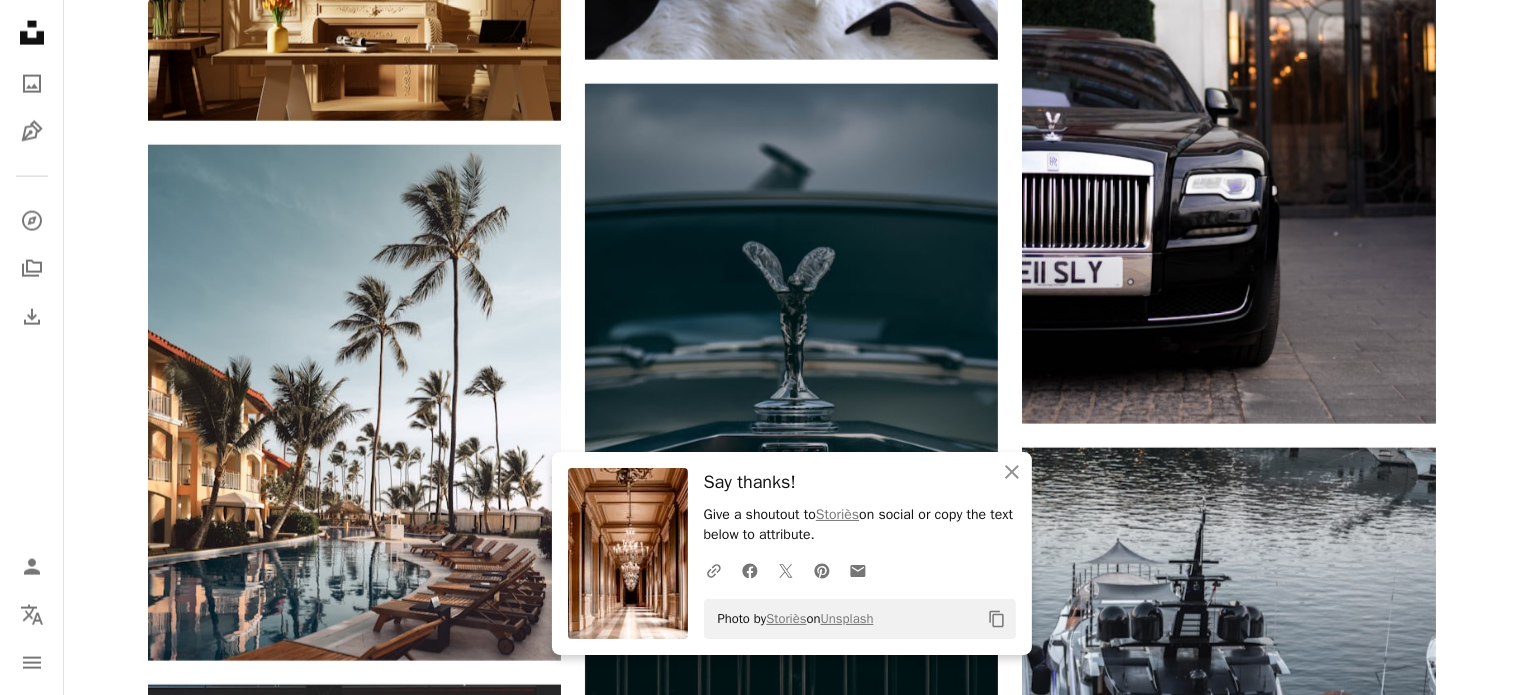 scroll, scrollTop: 2900, scrollLeft: 0, axis: vertical 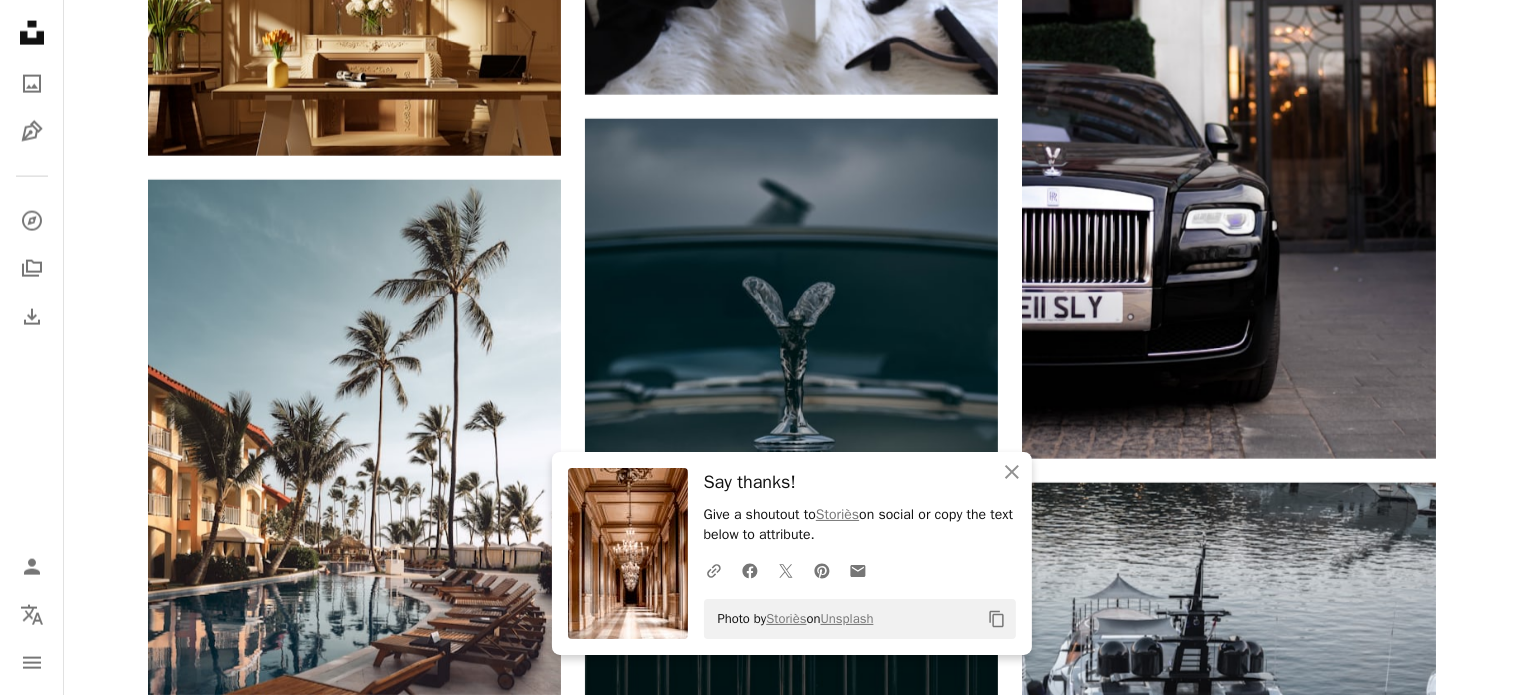 click at bounding box center [791, 2016] 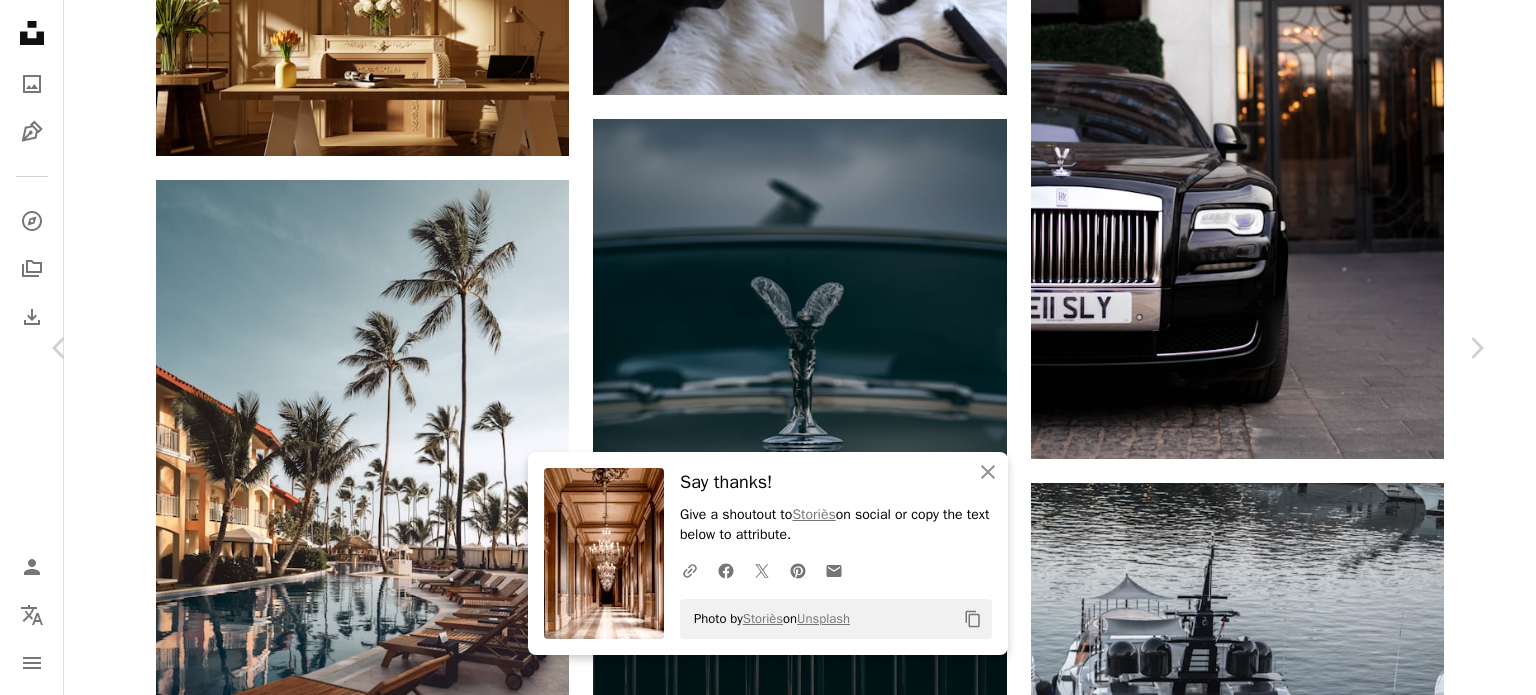 click on "Chevron down" 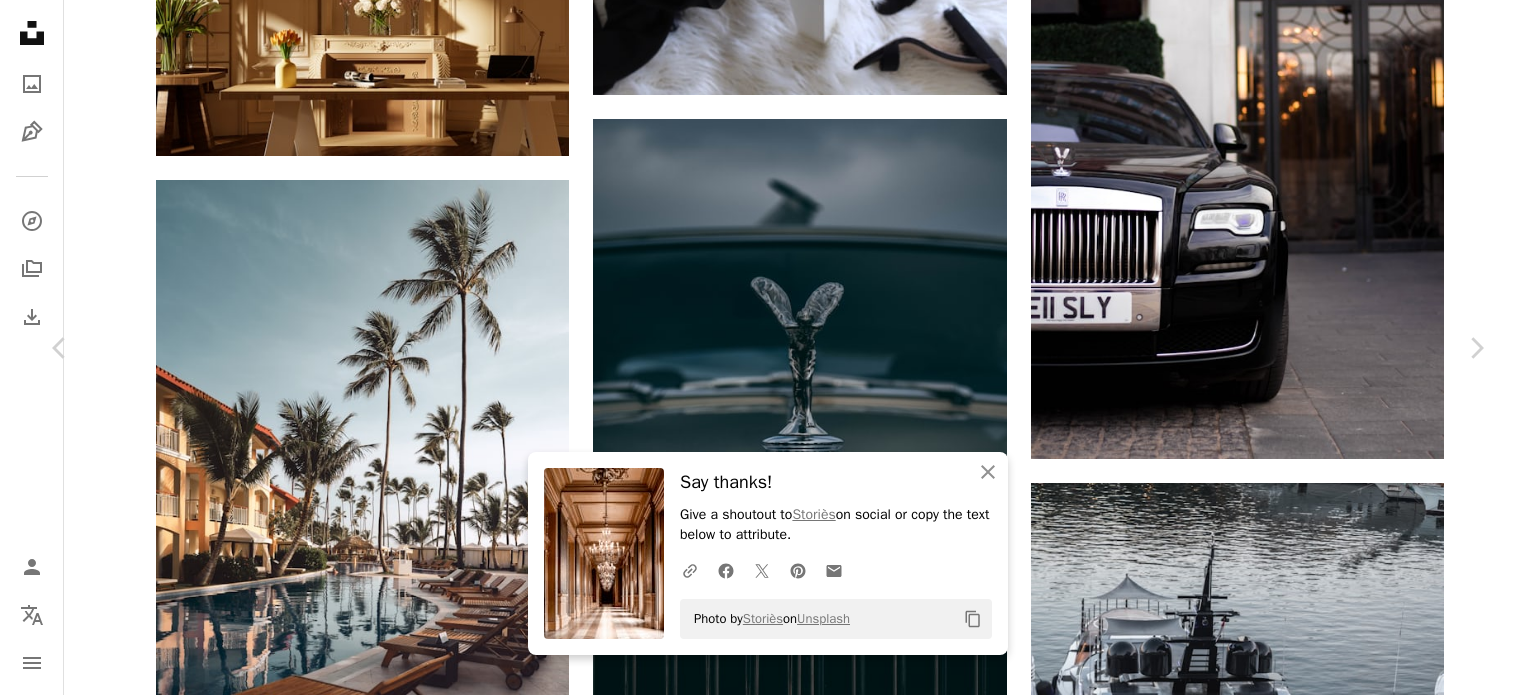click on "( 1920 x 2880 )" at bounding box center [1279, 7993] 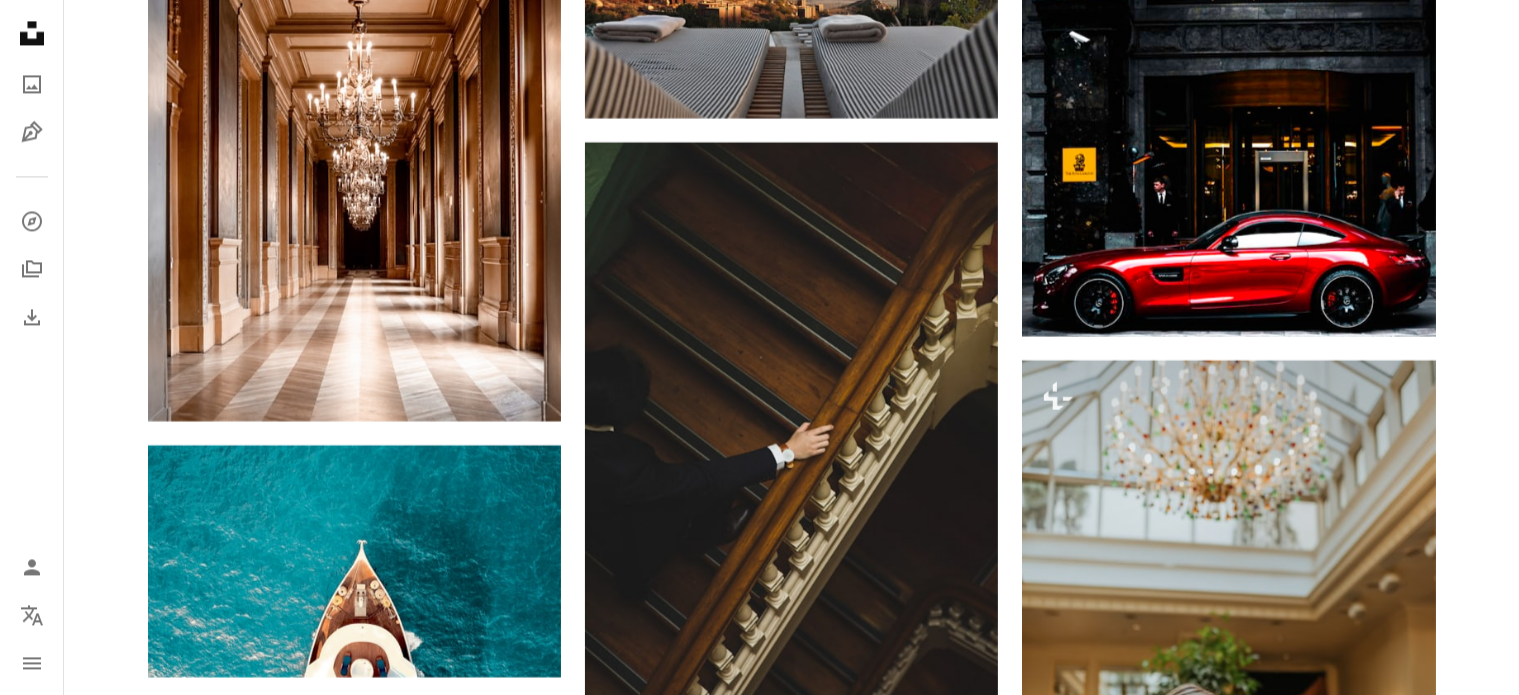 scroll, scrollTop: 4500, scrollLeft: 0, axis: vertical 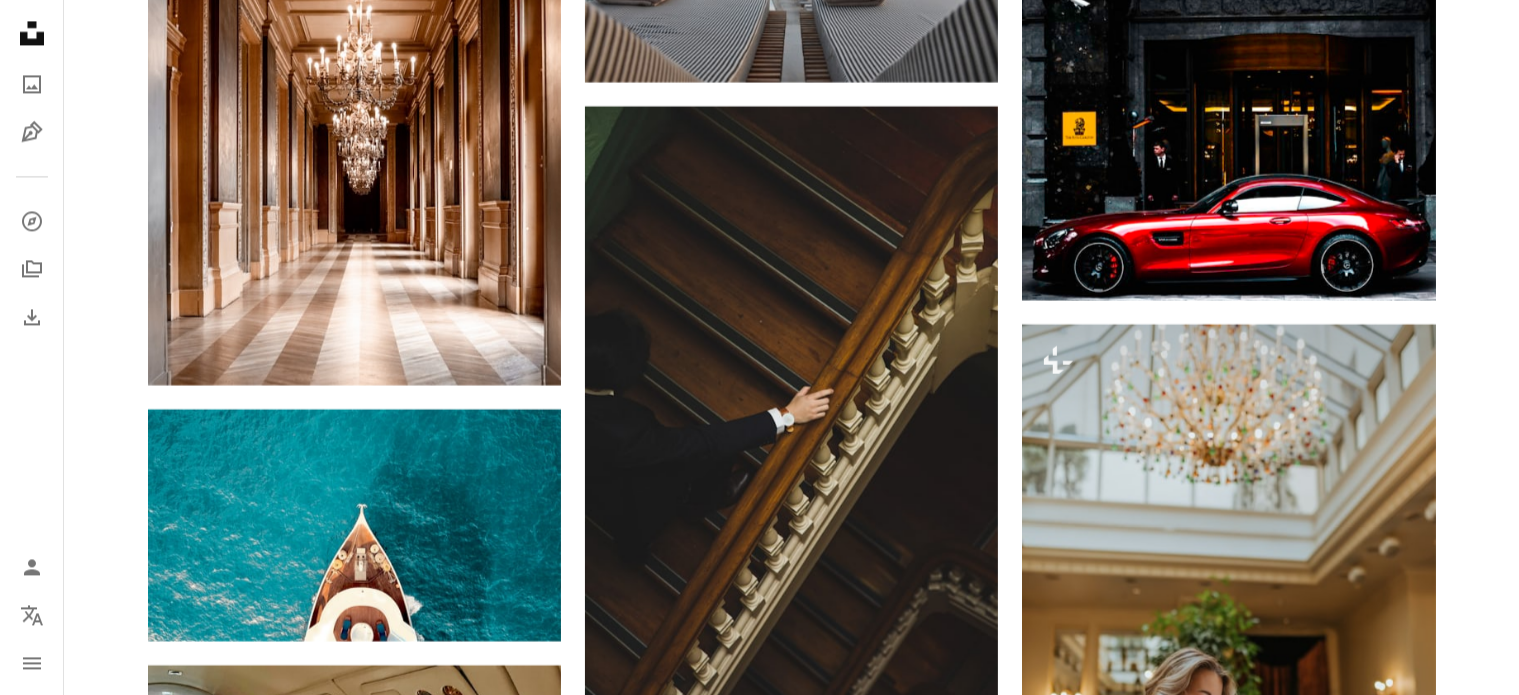click at bounding box center (1228, 1922) 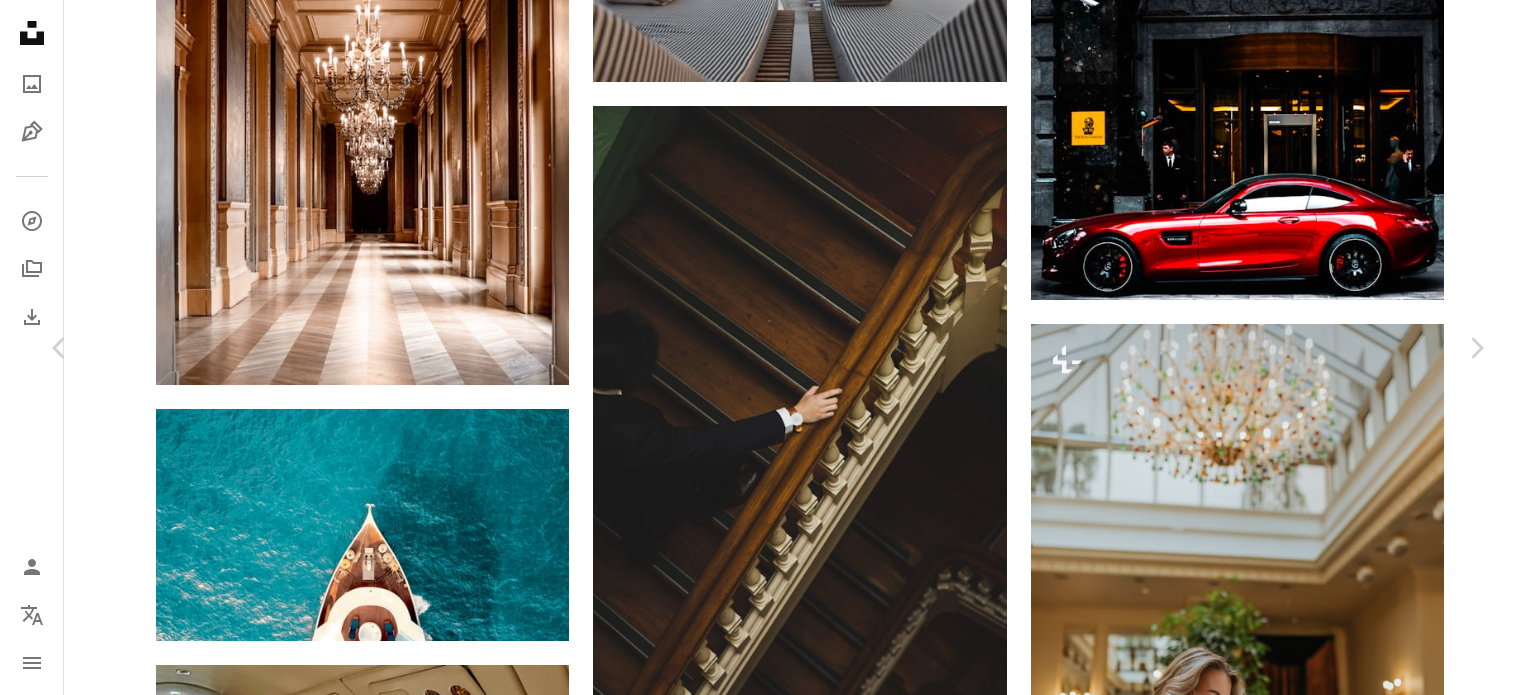 click on "Chevron down" 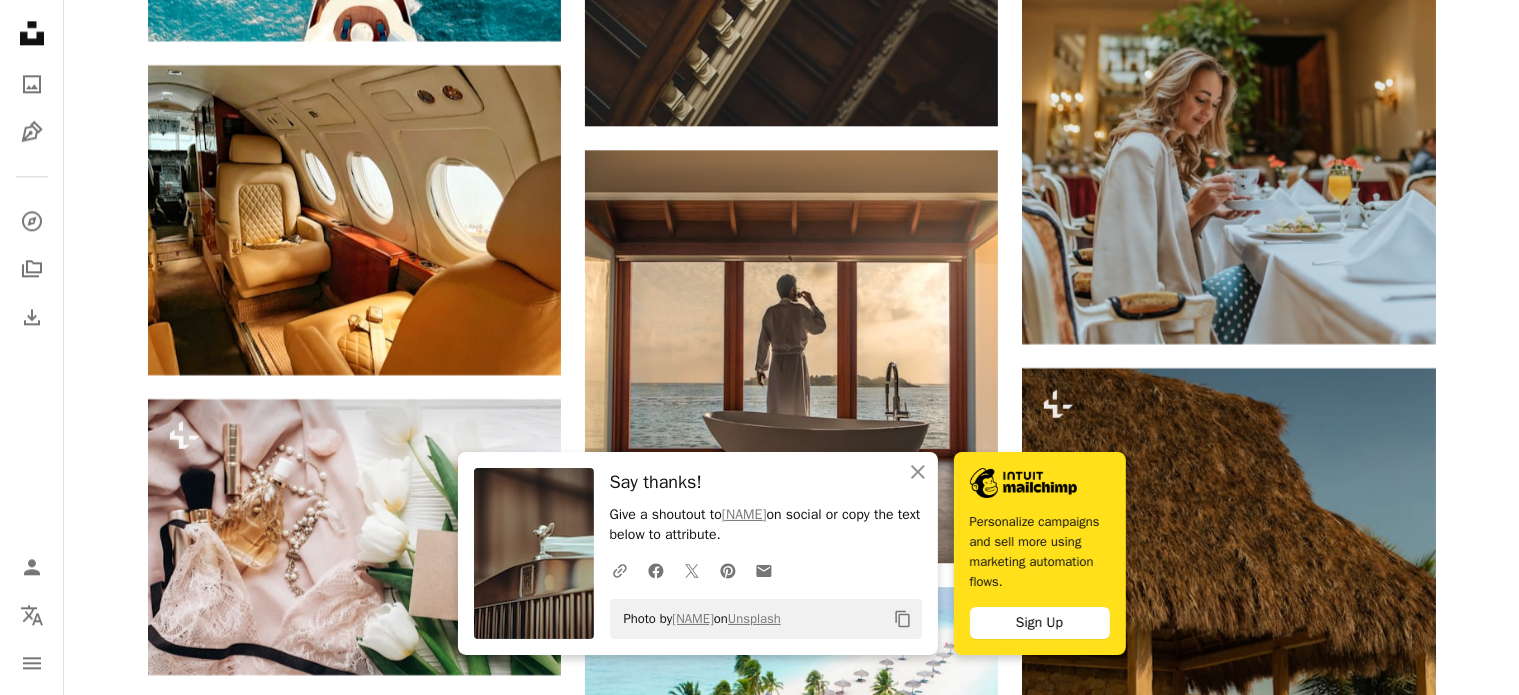 scroll, scrollTop: 5200, scrollLeft: 0, axis: vertical 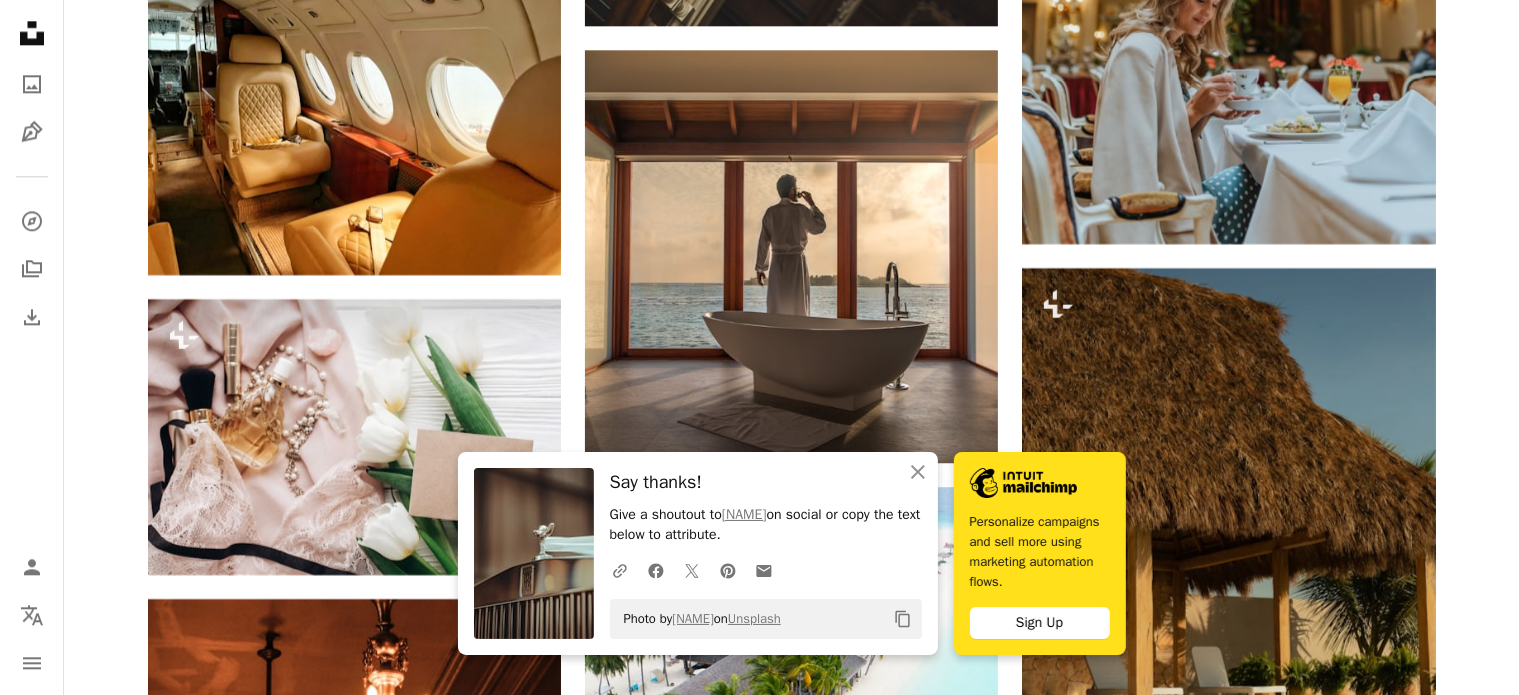 click at bounding box center [791, 1969] 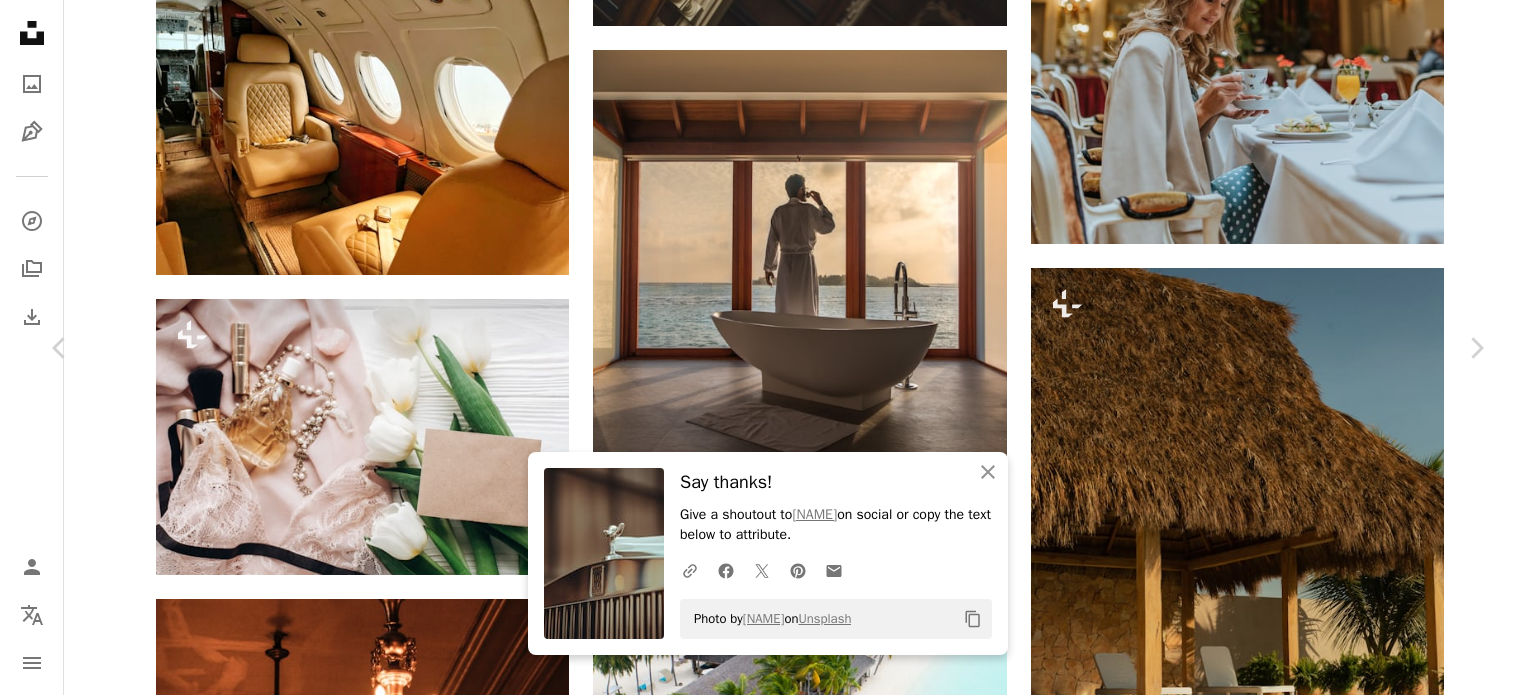 click 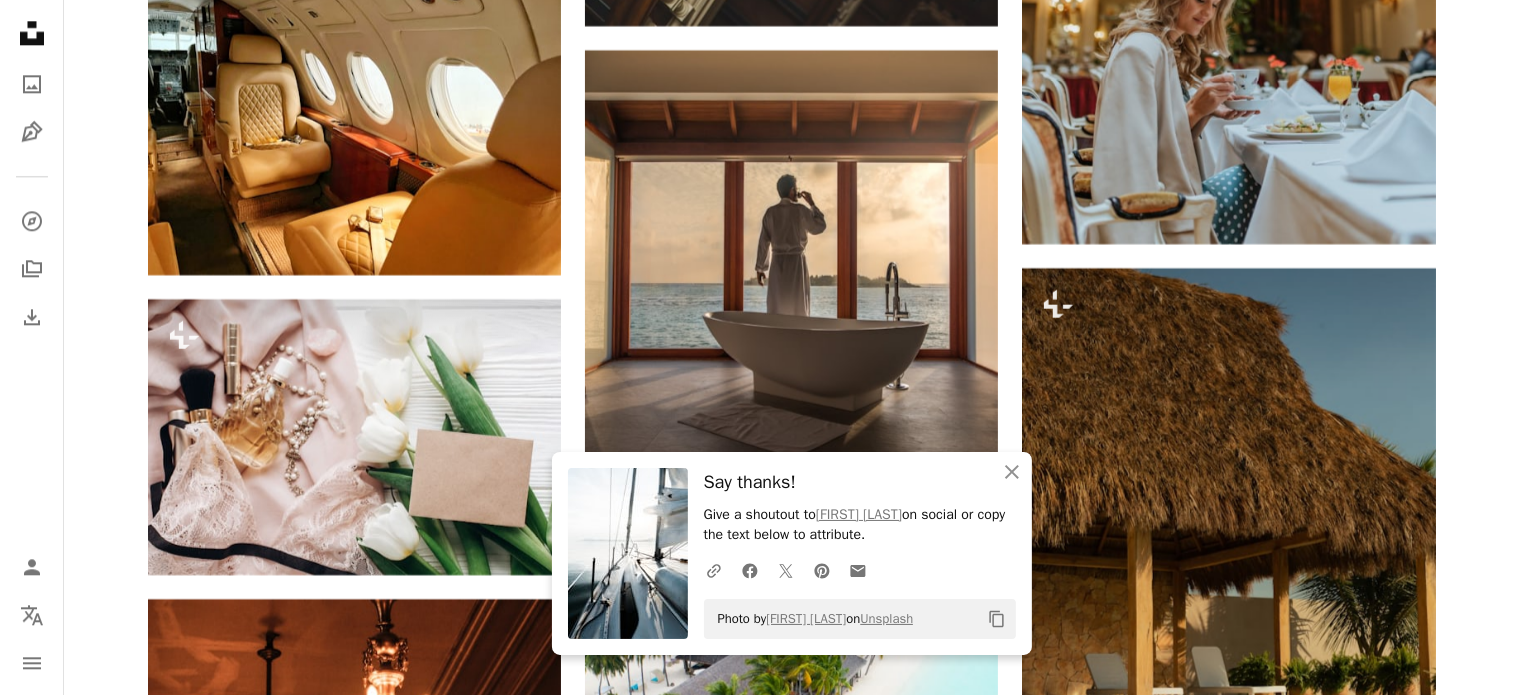 click at bounding box center [1228, 1866] 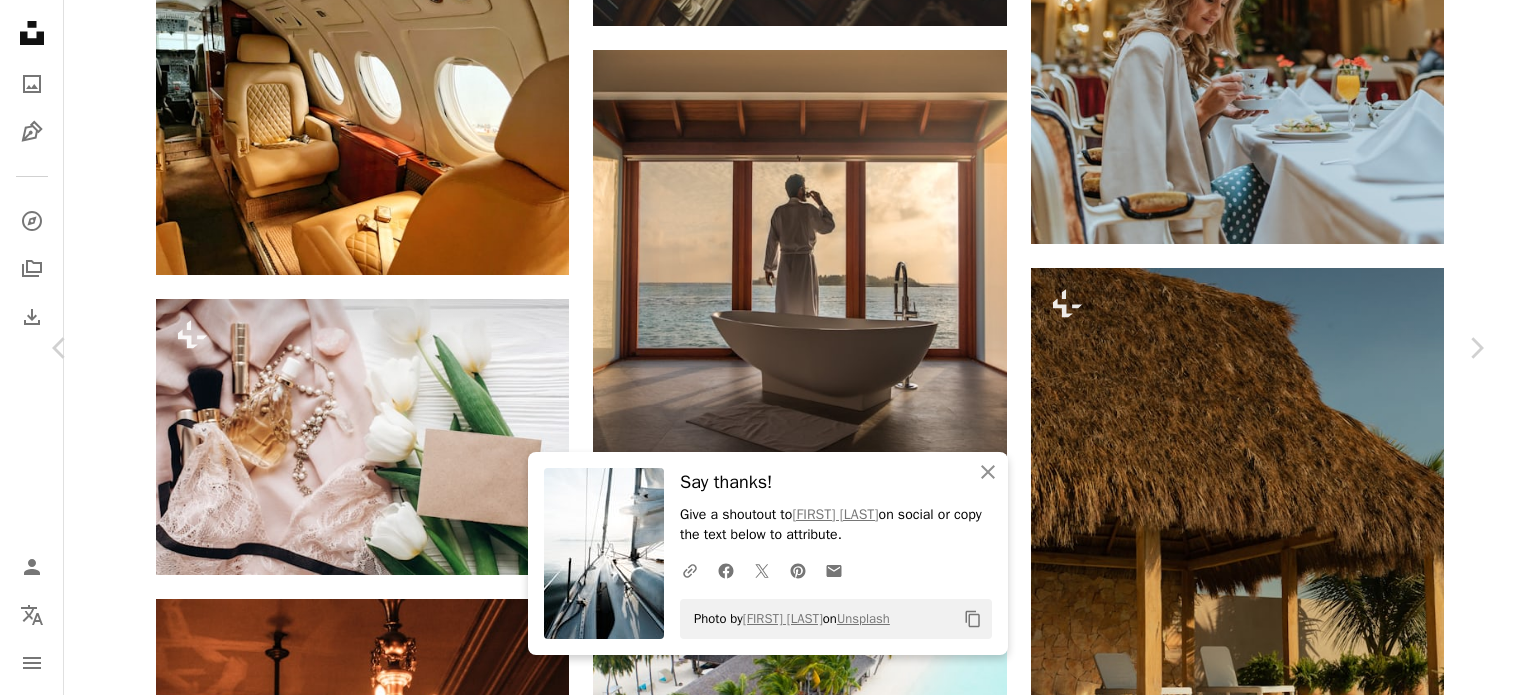 click 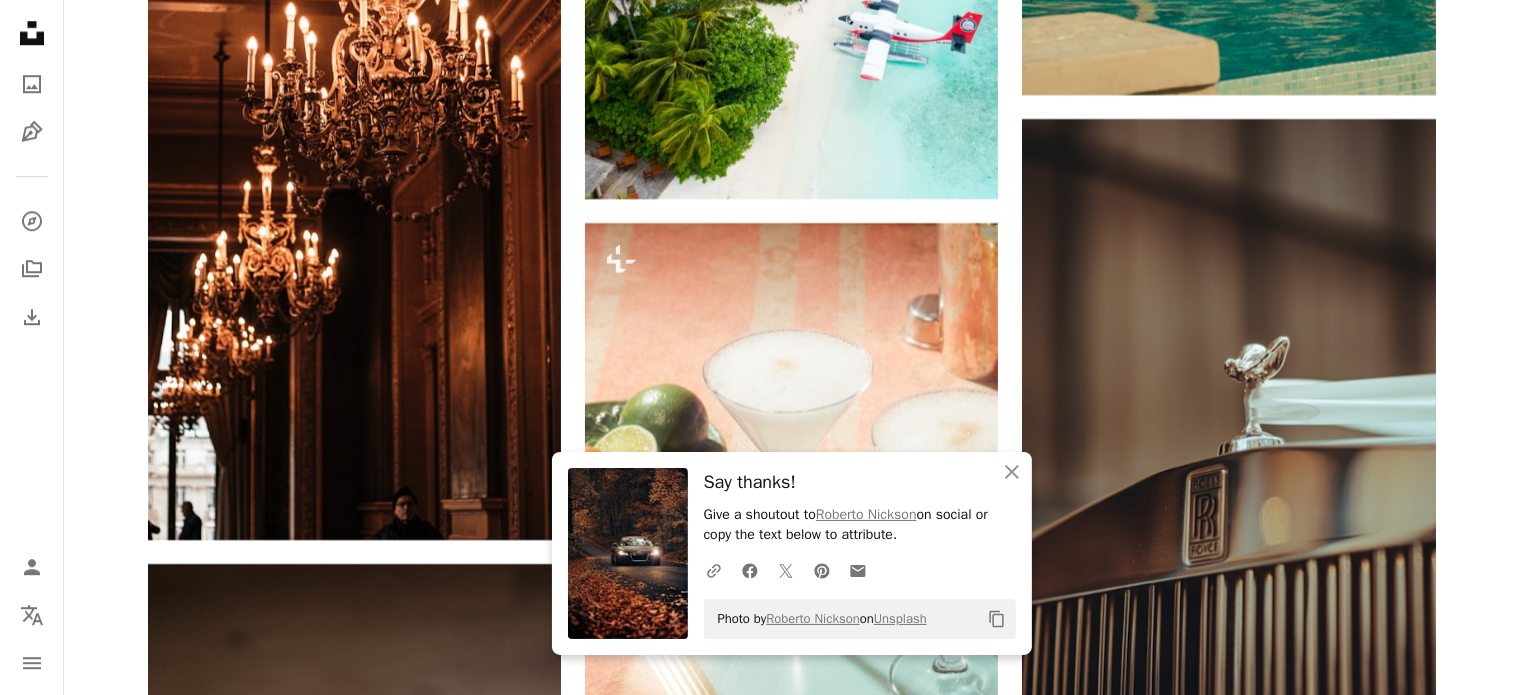 scroll, scrollTop: 6100, scrollLeft: 0, axis: vertical 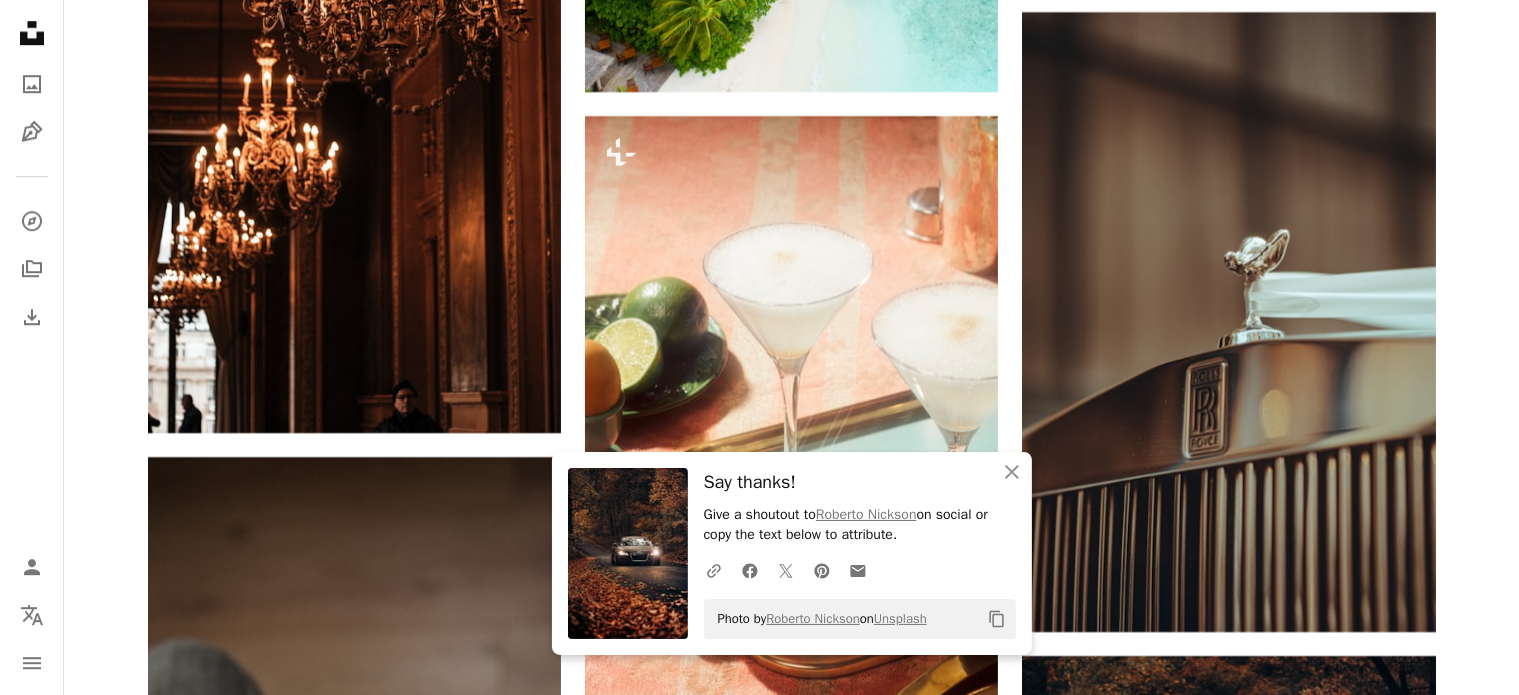 click at bounding box center [791, 1770] 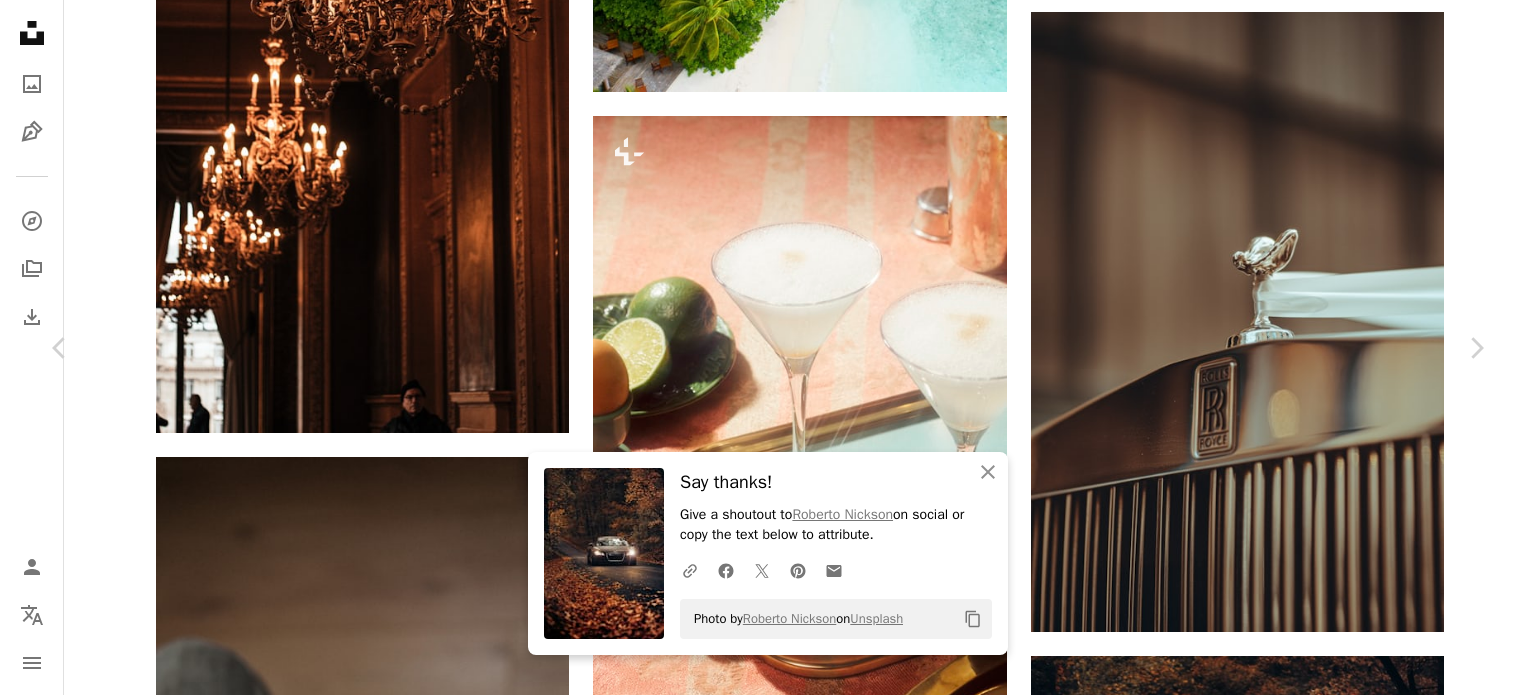 click on "Chevron down" 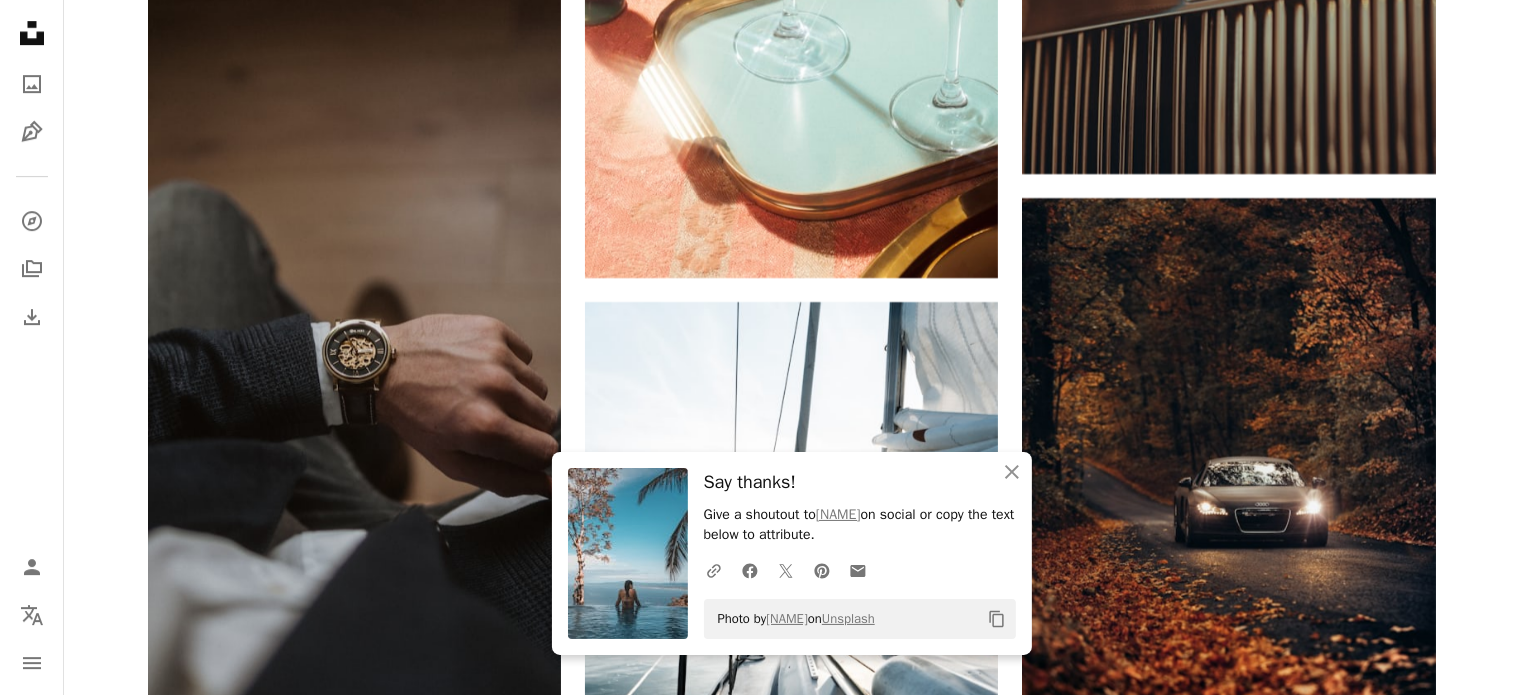scroll, scrollTop: 6600, scrollLeft: 0, axis: vertical 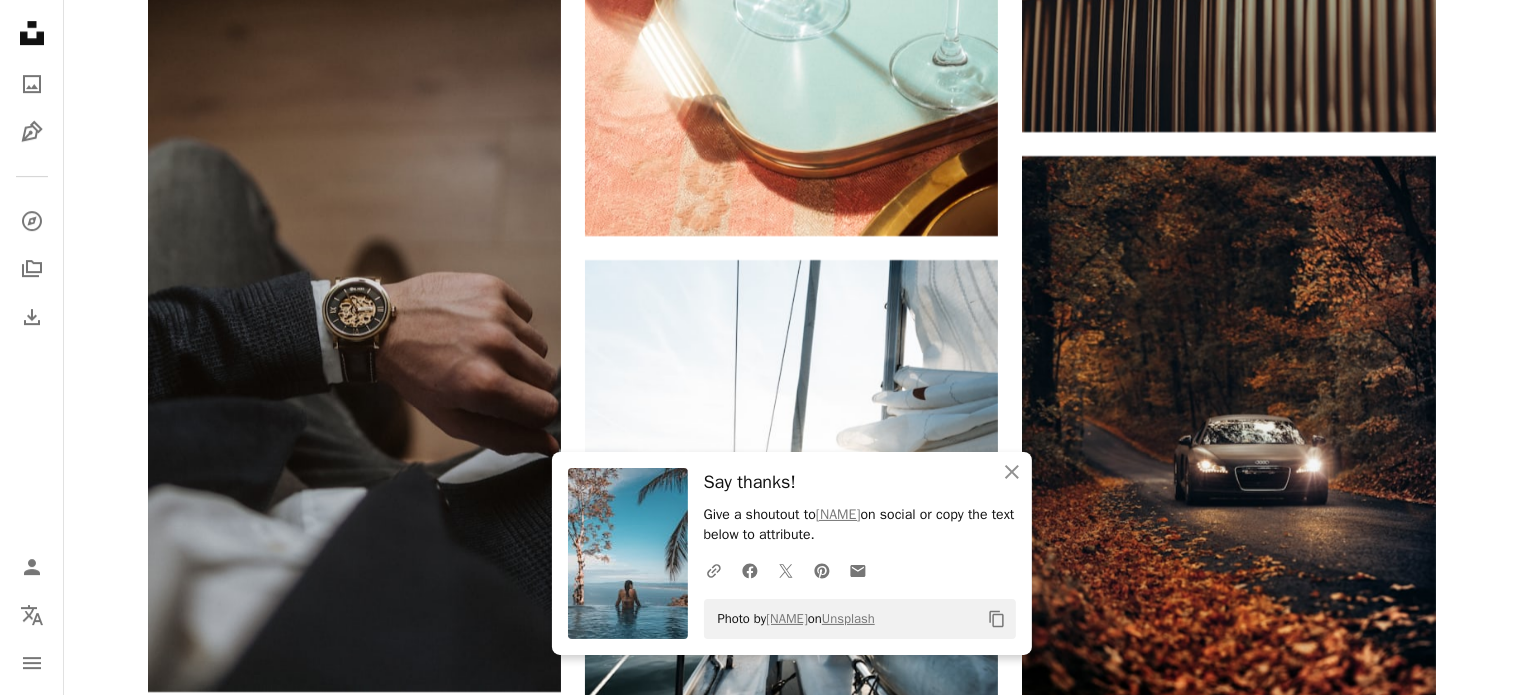 click at bounding box center (1228, 1702) 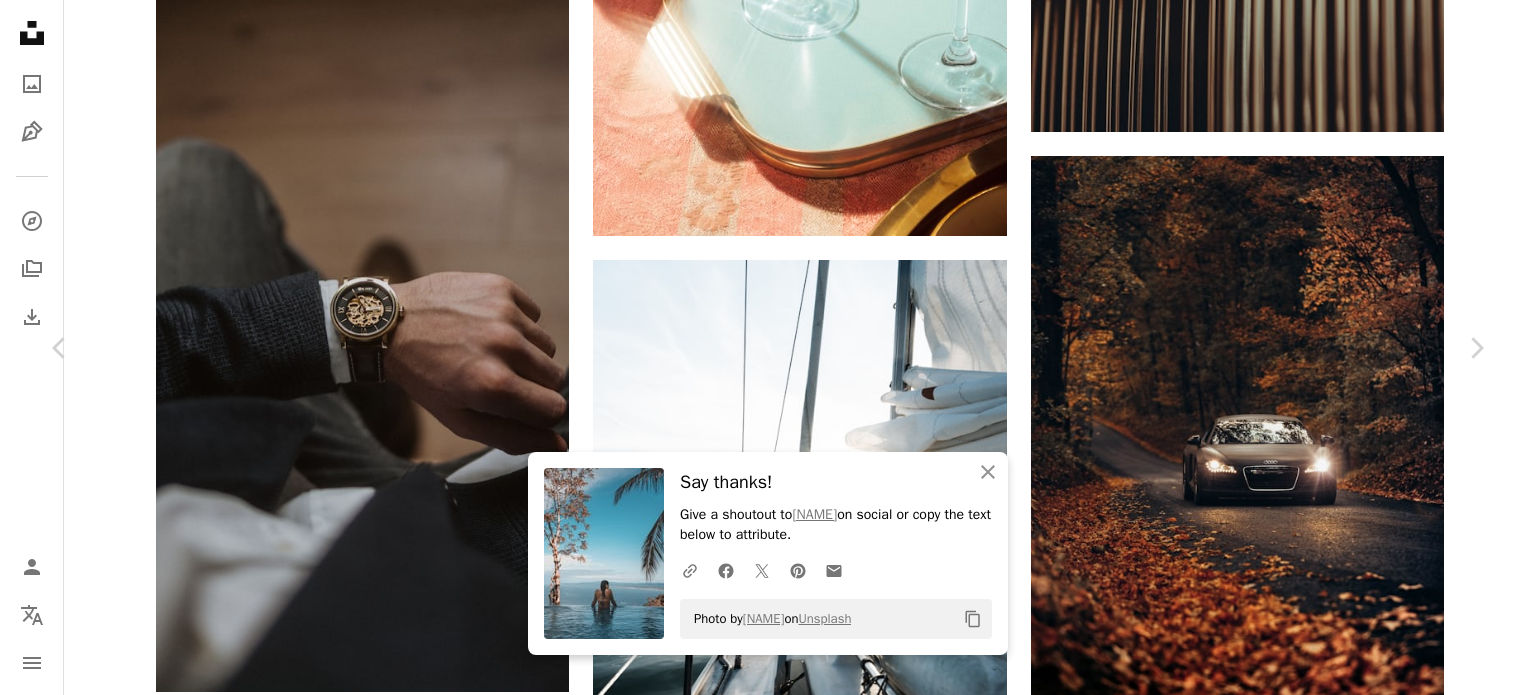 click 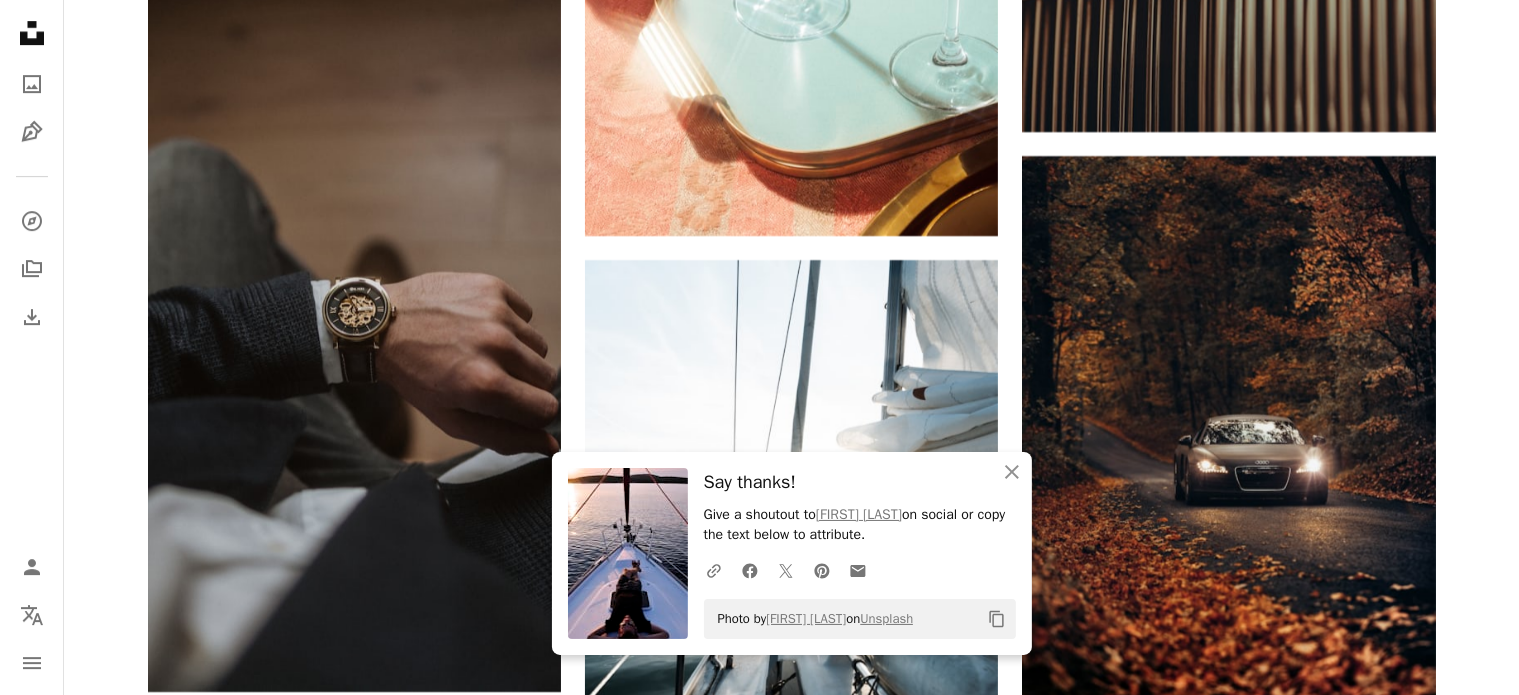 click at bounding box center (354, 2058) 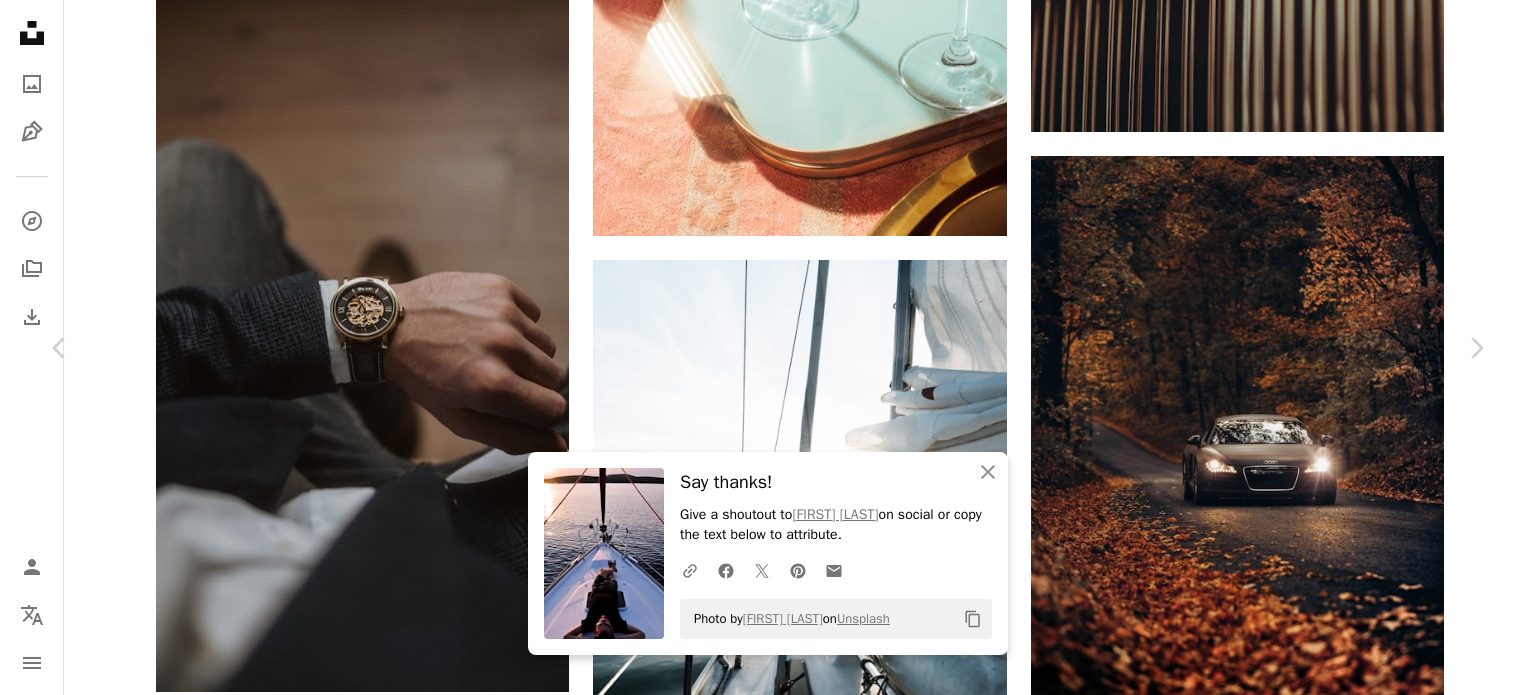 click on "Chevron down" 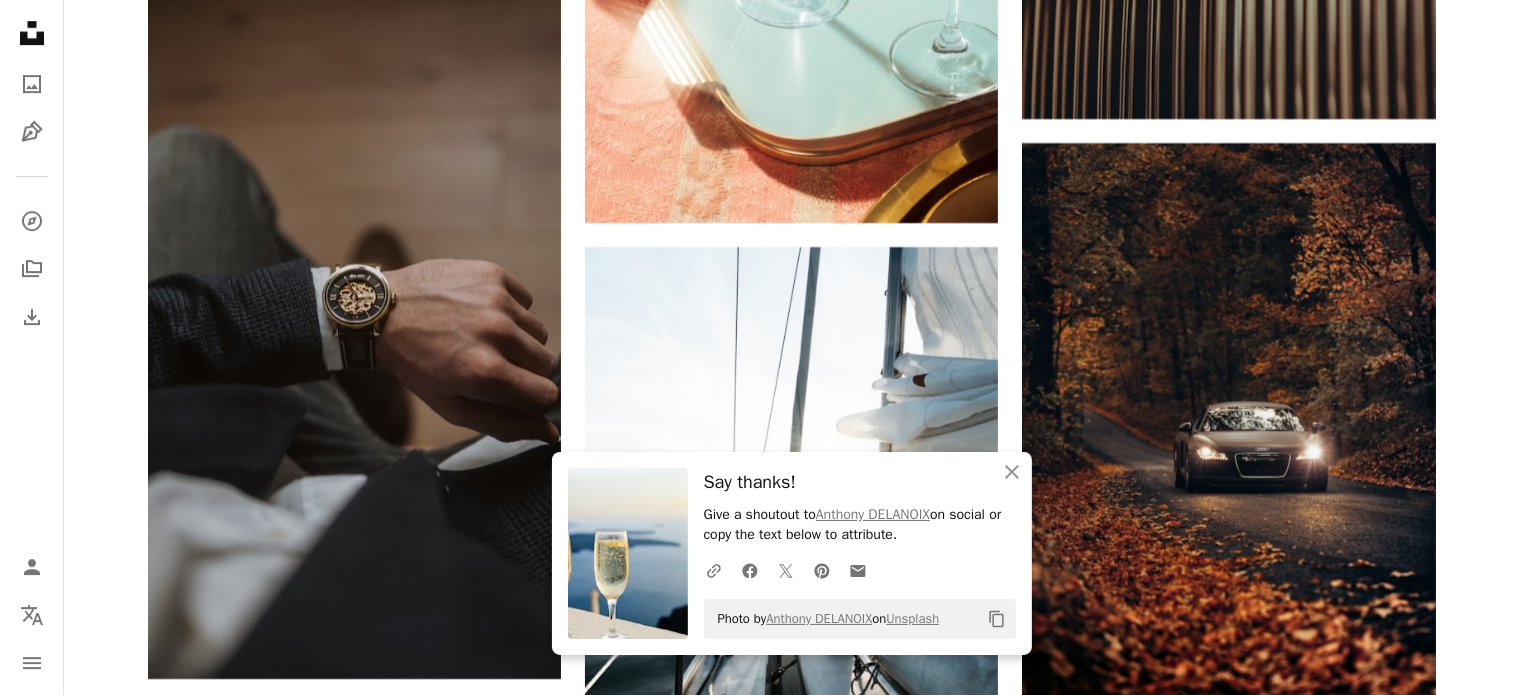scroll, scrollTop: 7000, scrollLeft: 0, axis: vertical 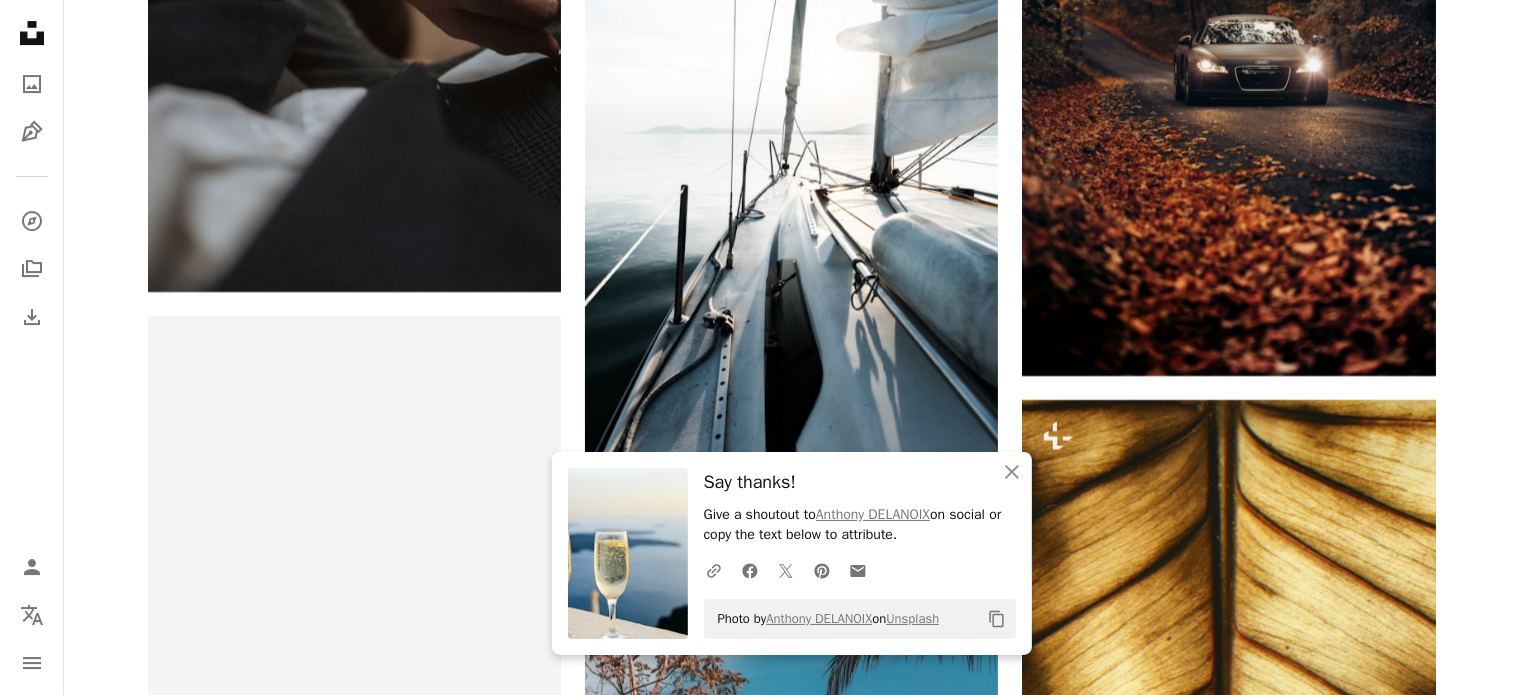 click at bounding box center (791, 1872) 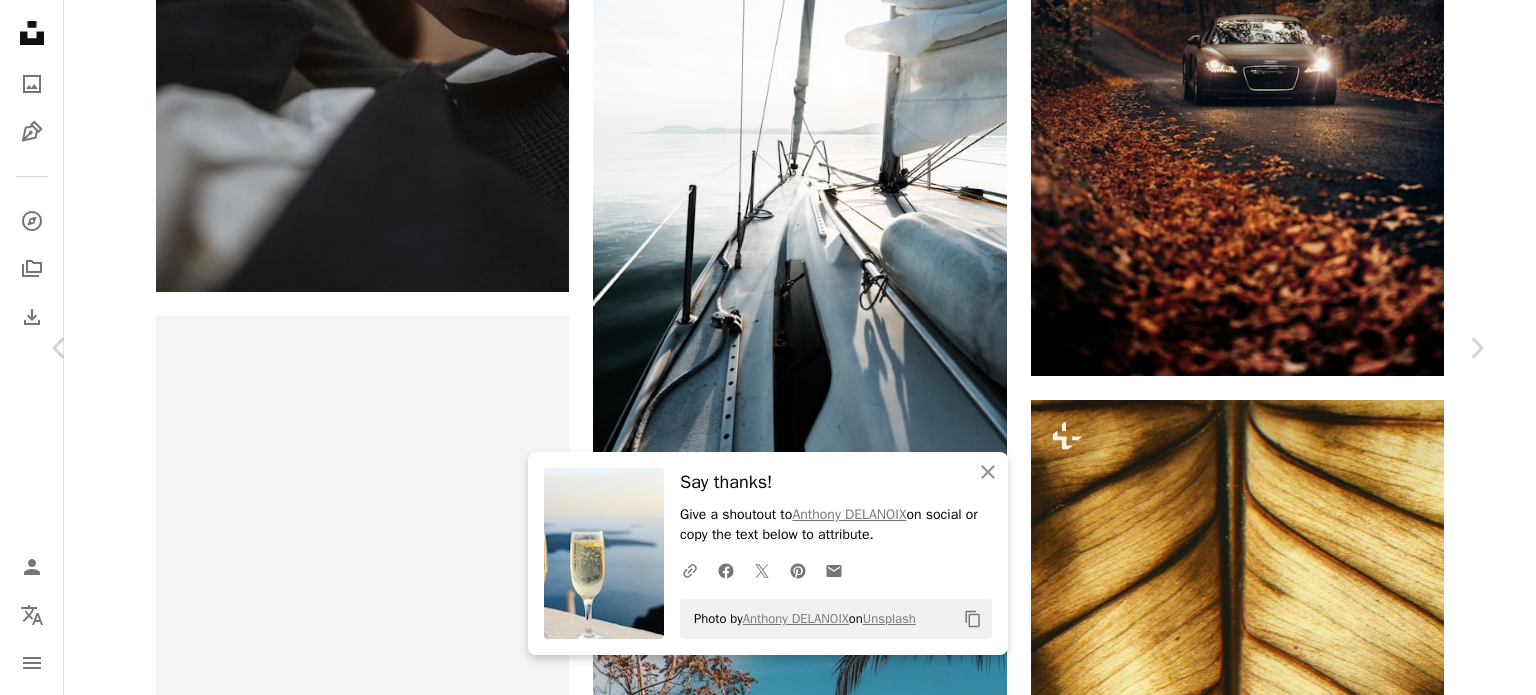 click on "Chevron down" 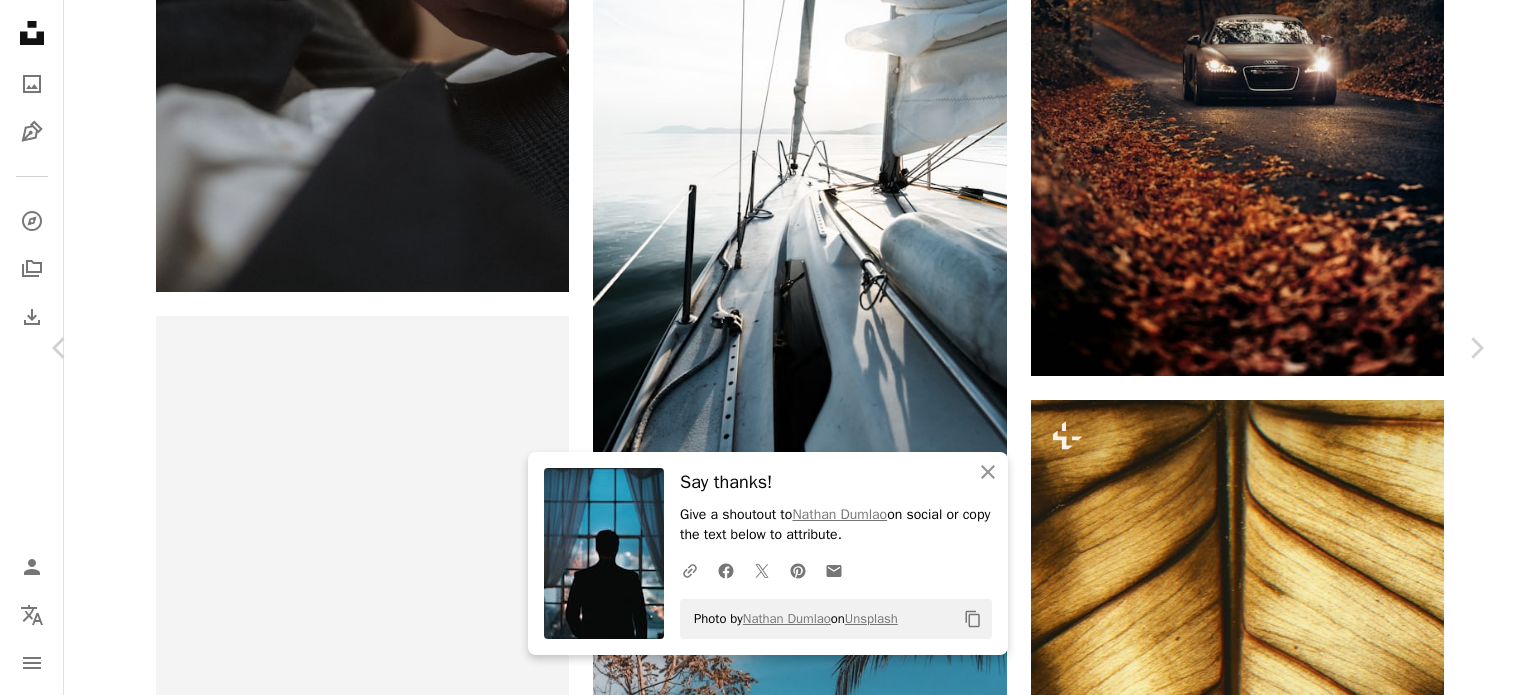 drag, startPoint x: 843, startPoint y: 0, endPoint x: 329, endPoint y: 243, distance: 568.5464 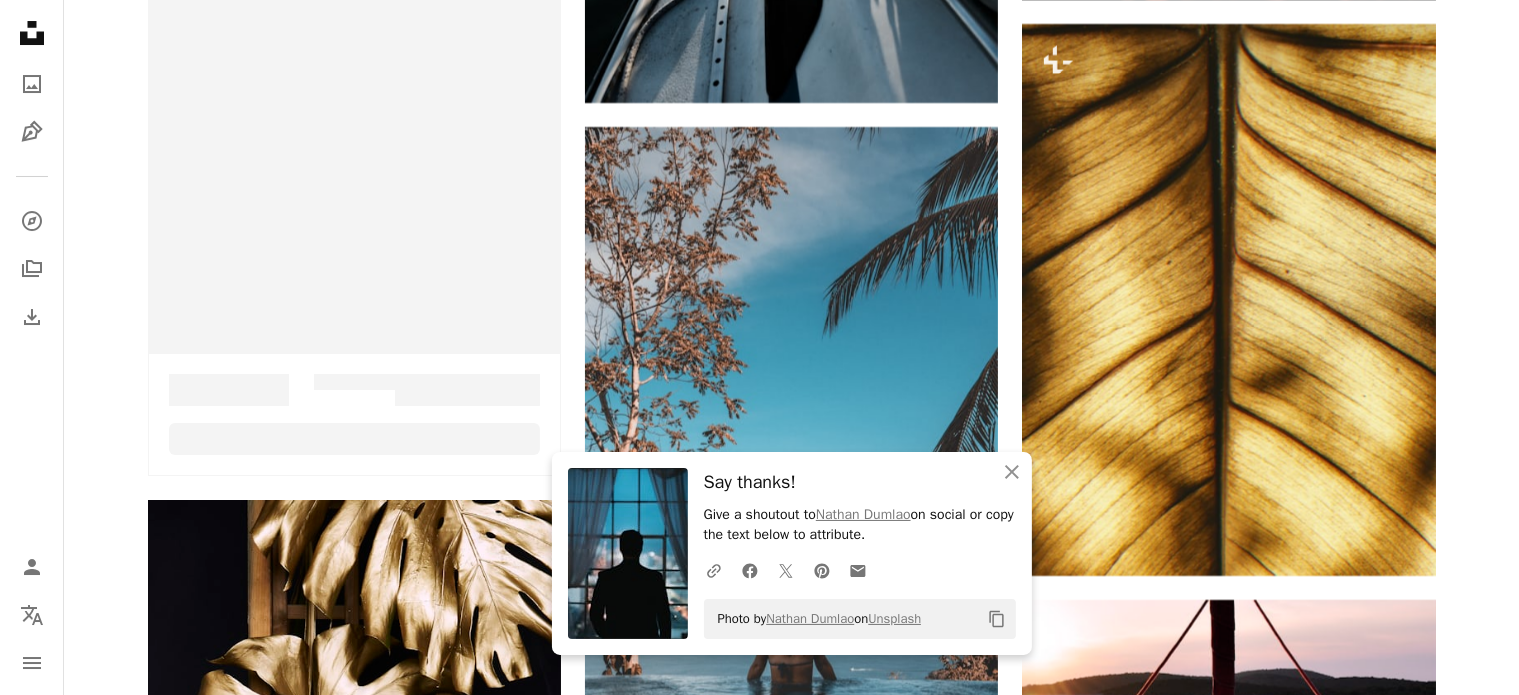 scroll, scrollTop: 7500, scrollLeft: 0, axis: vertical 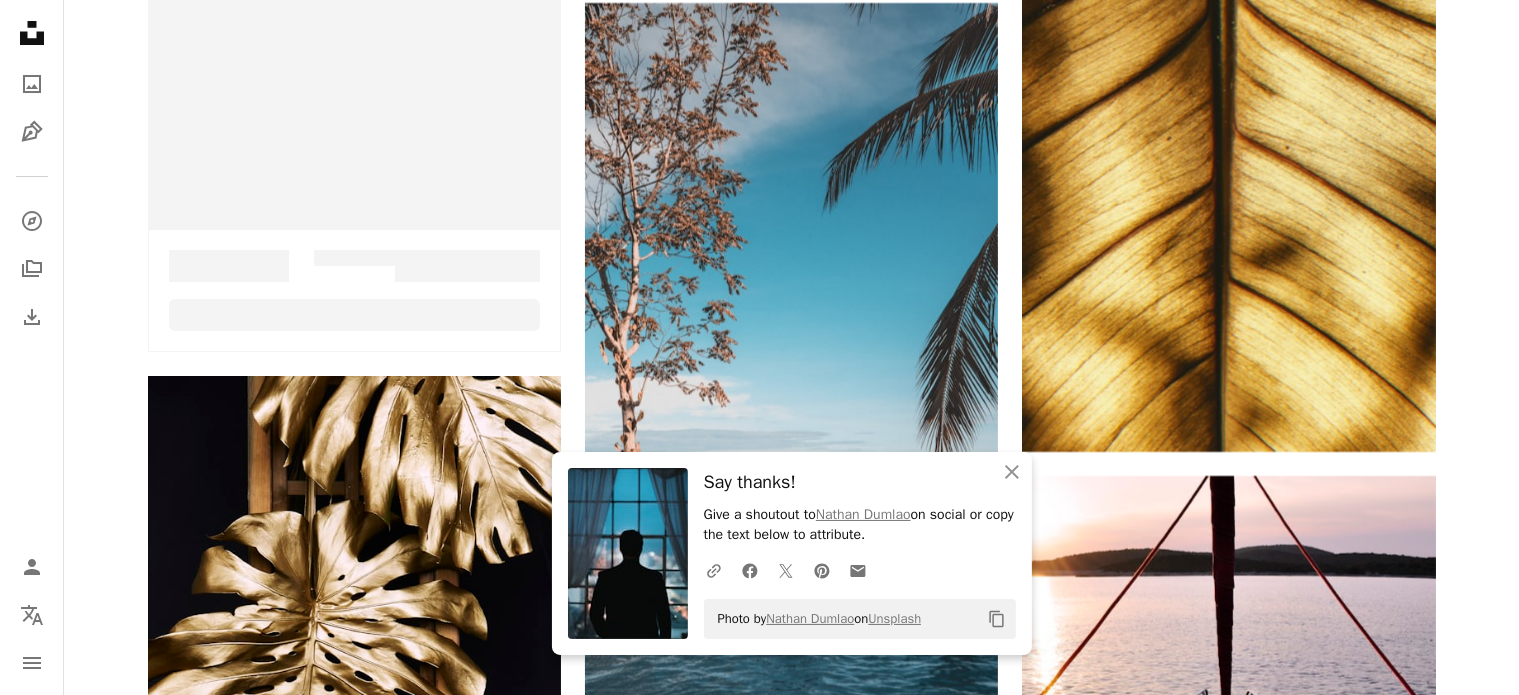 click at bounding box center (1228, 2034) 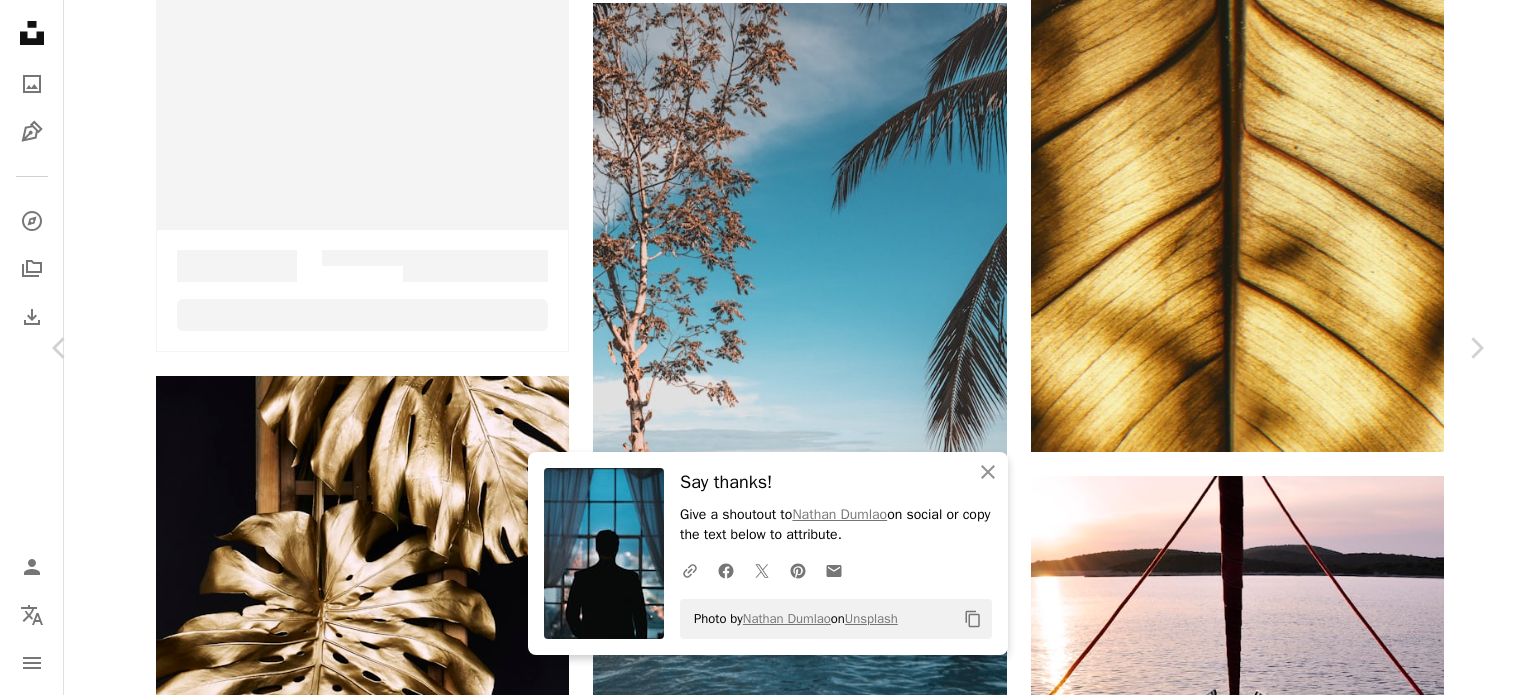 click on "Chevron down" 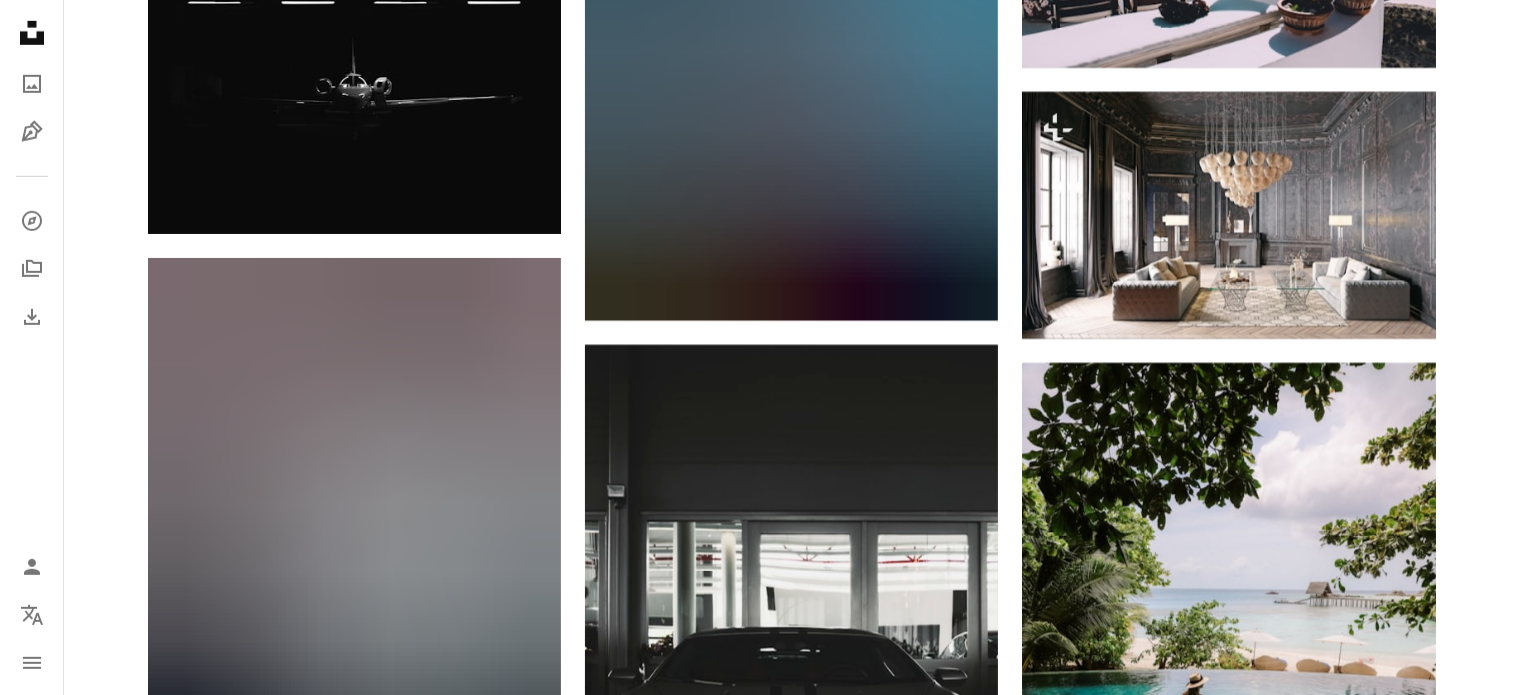 scroll, scrollTop: 8900, scrollLeft: 0, axis: vertical 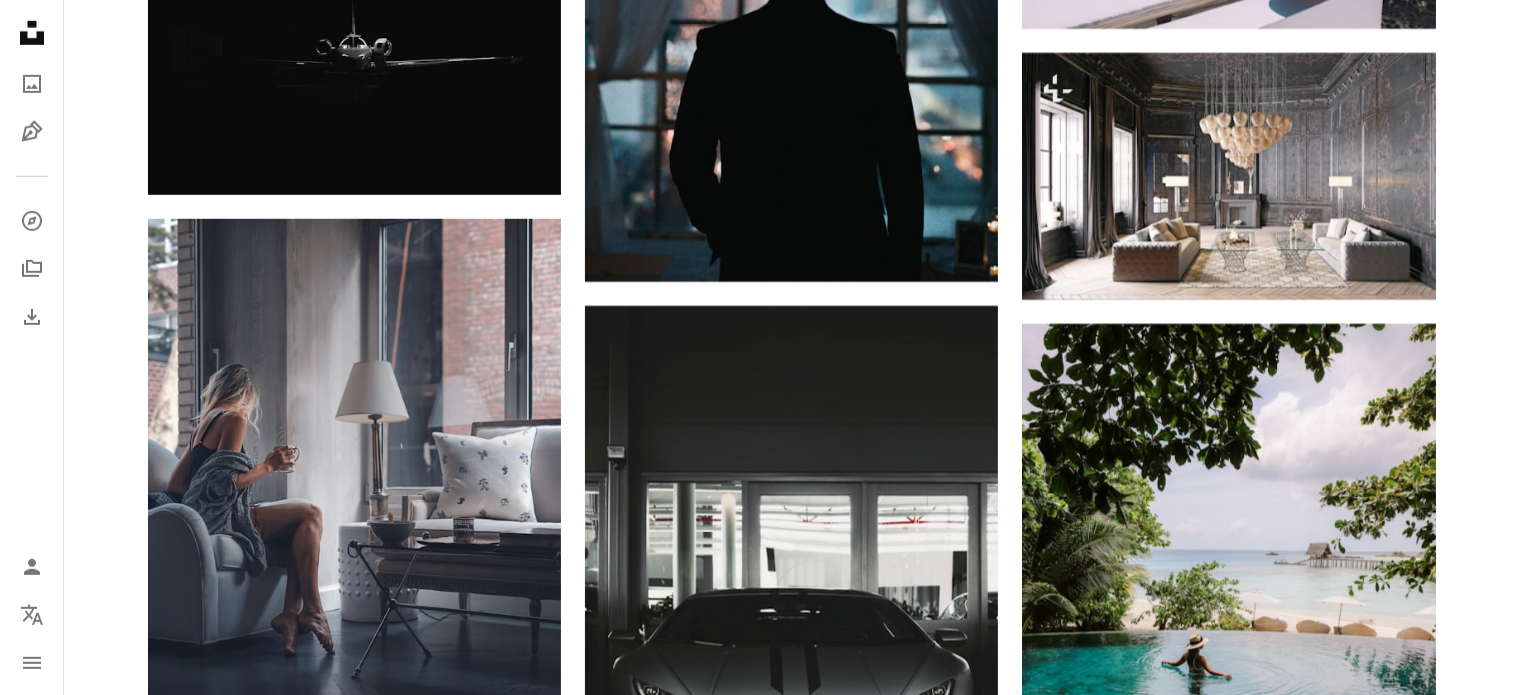 click at bounding box center (354, 2888) 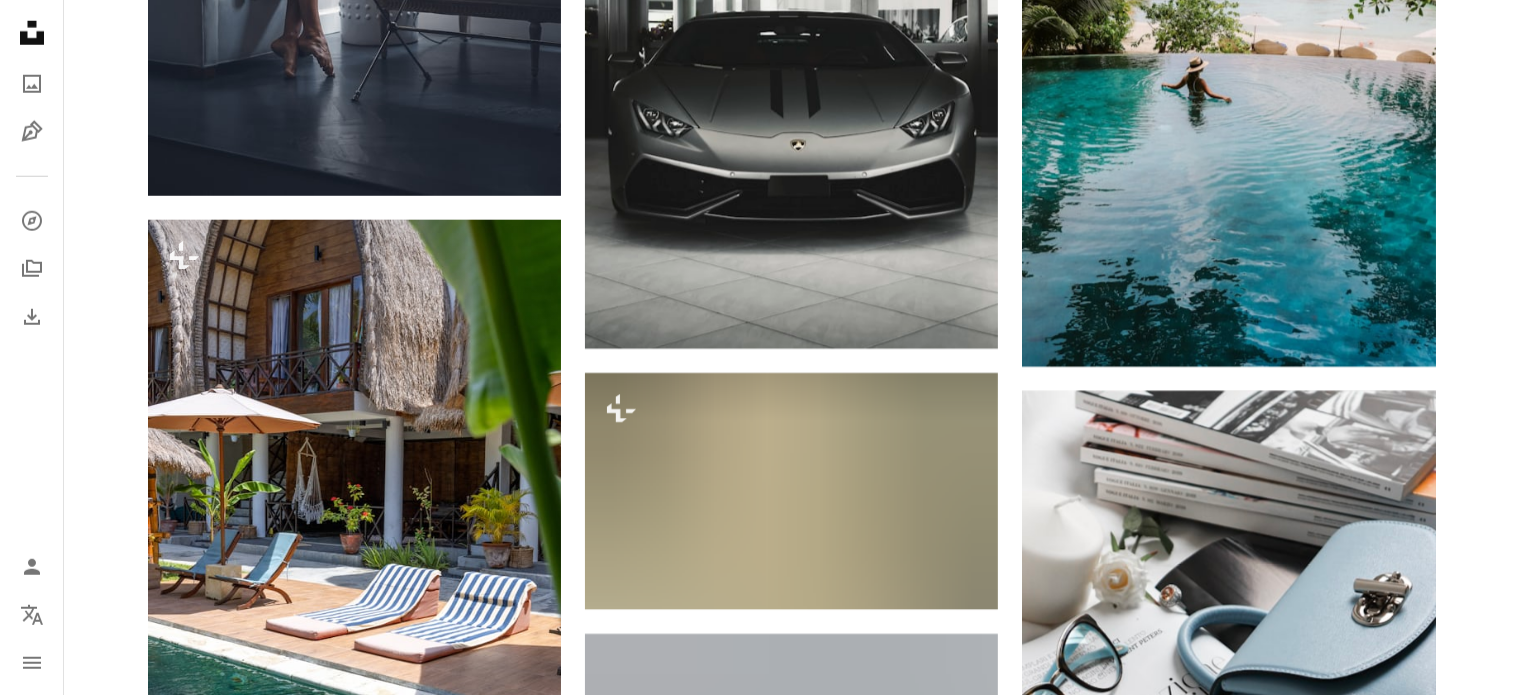 scroll, scrollTop: 9500, scrollLeft: 0, axis: vertical 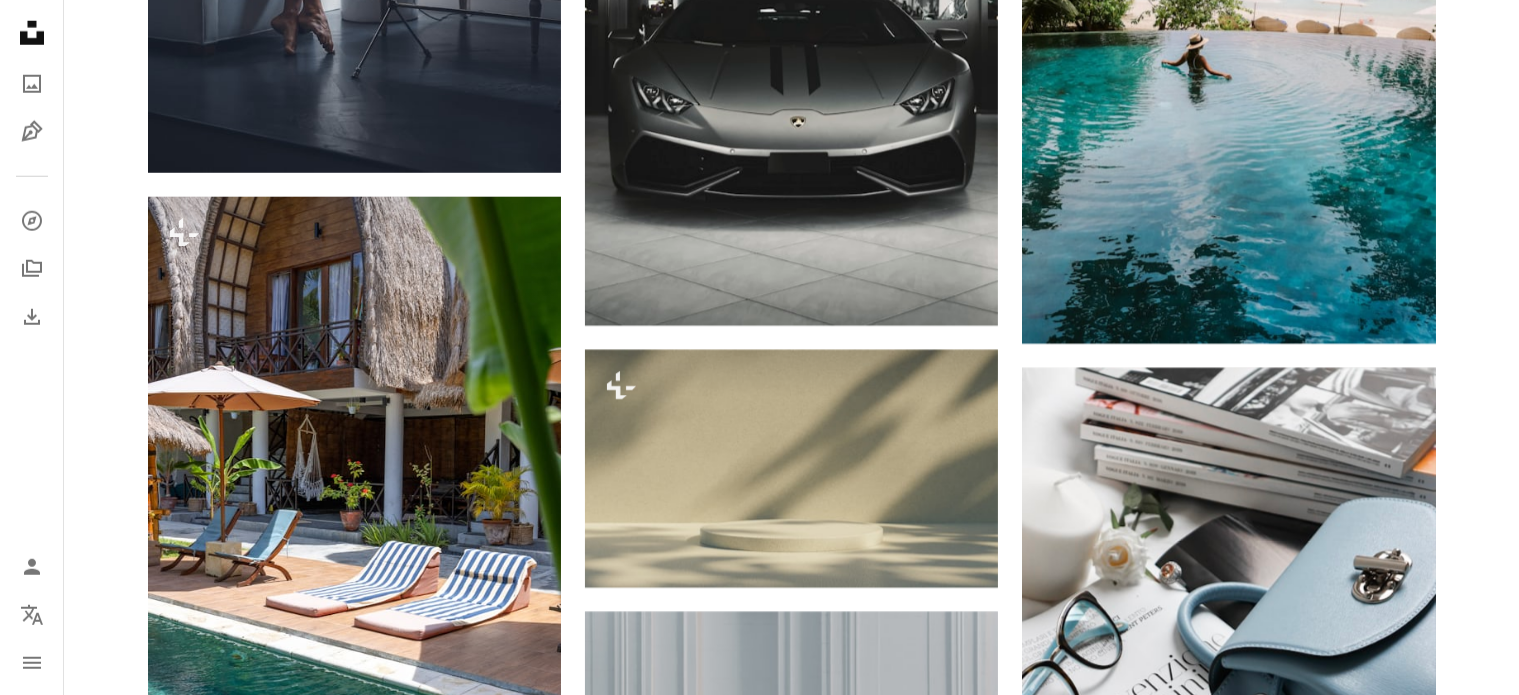 click on "Load more" at bounding box center [792, 4011] 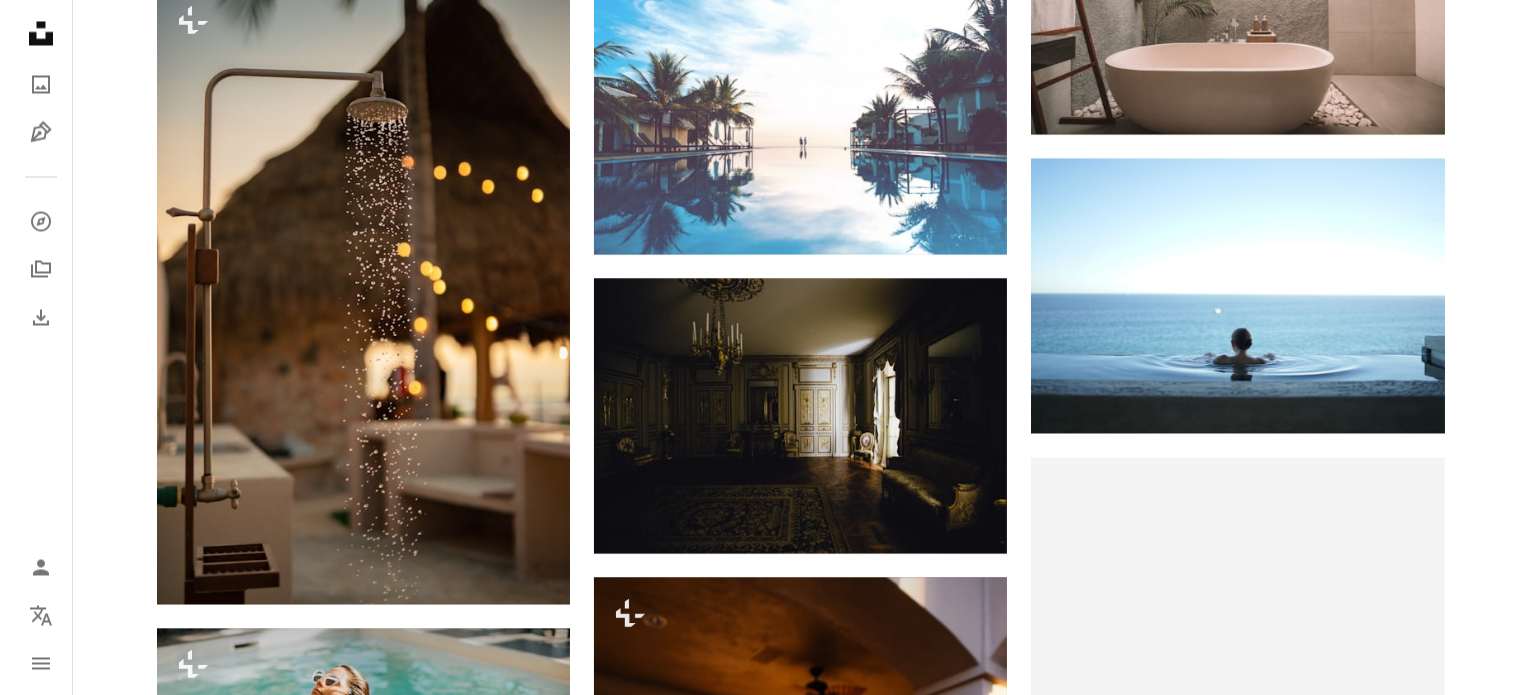 scroll, scrollTop: 11500, scrollLeft: 0, axis: vertical 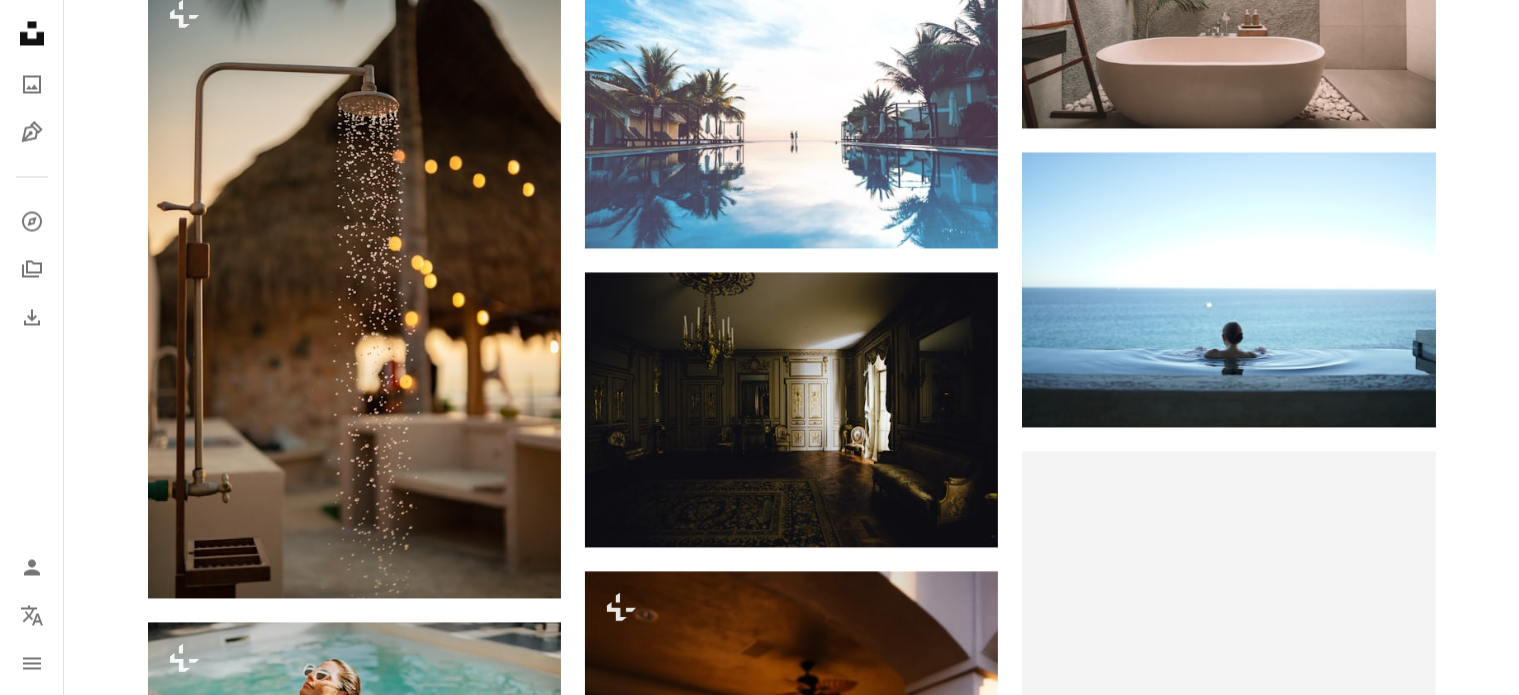 click at bounding box center [354, 3112] 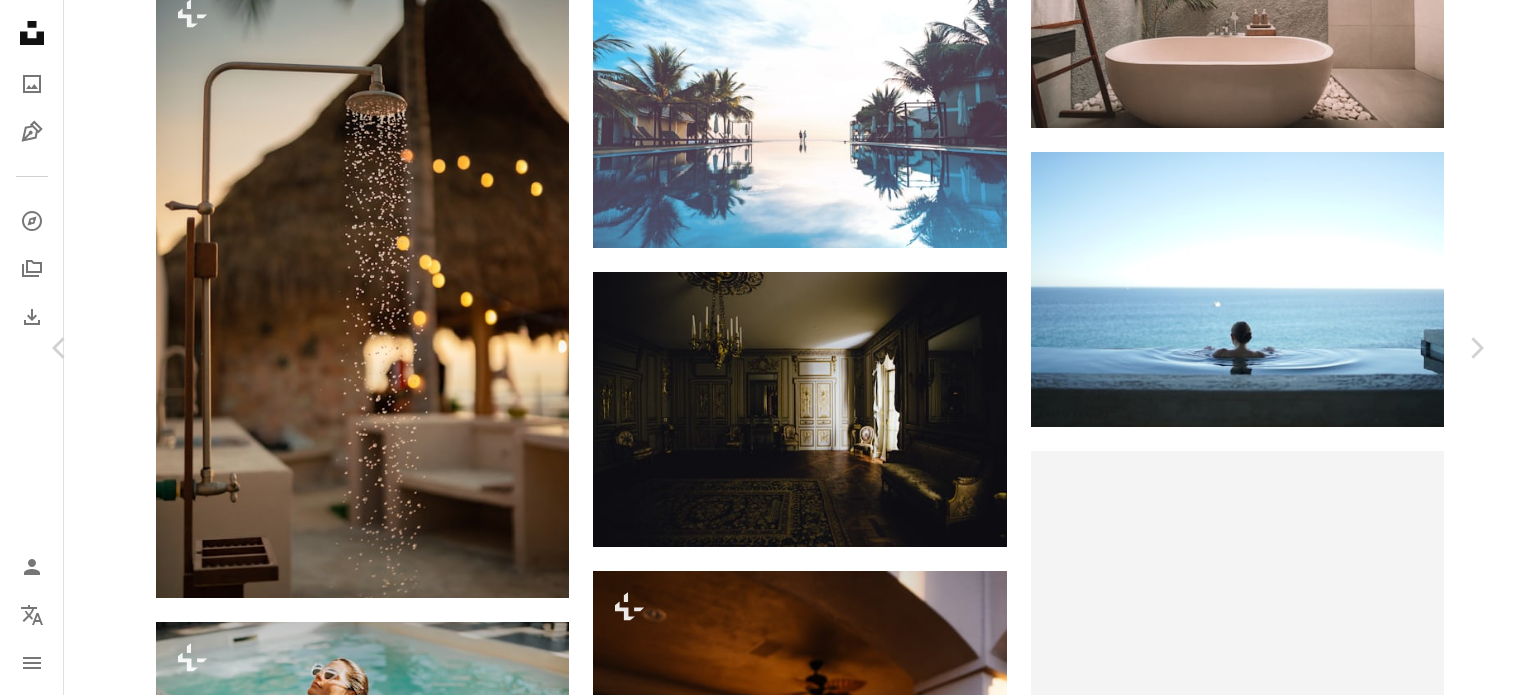 click on "Chevron down" 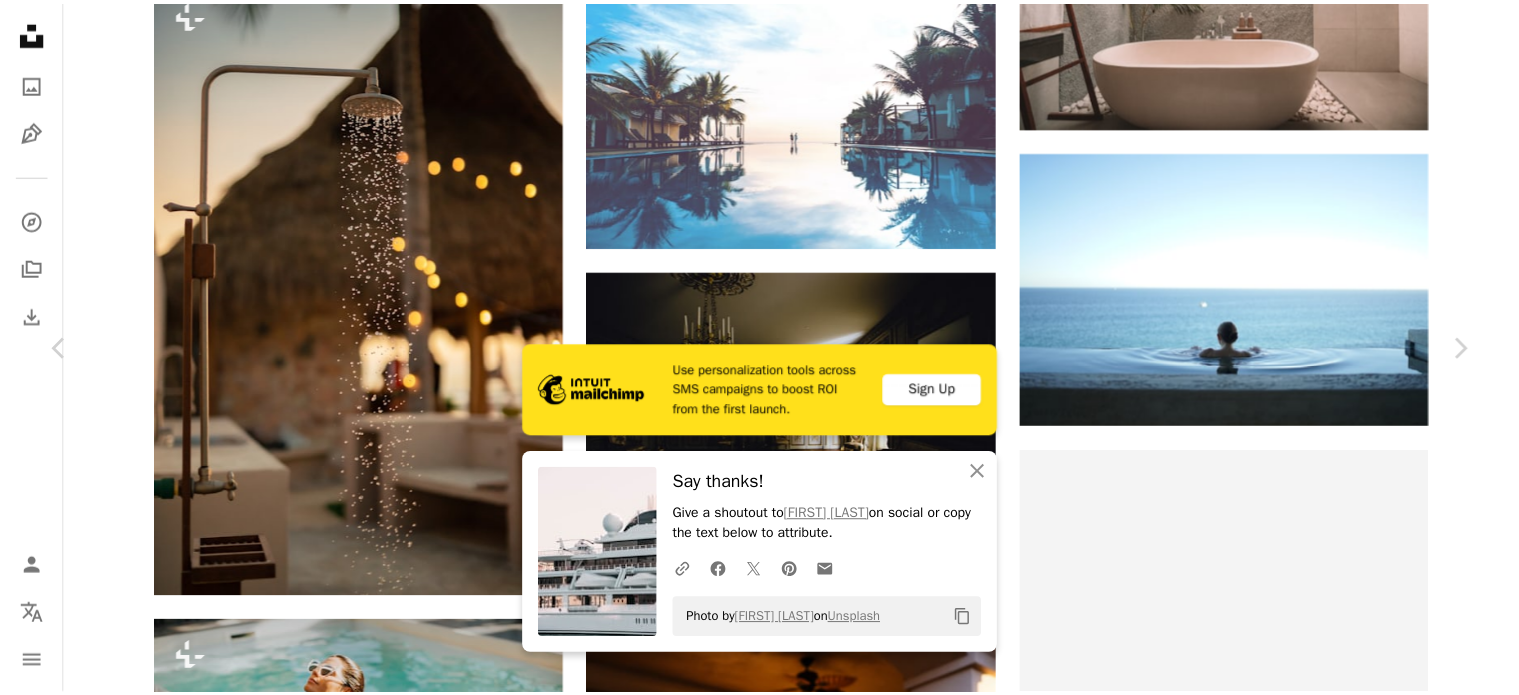 scroll, scrollTop: 300, scrollLeft: 0, axis: vertical 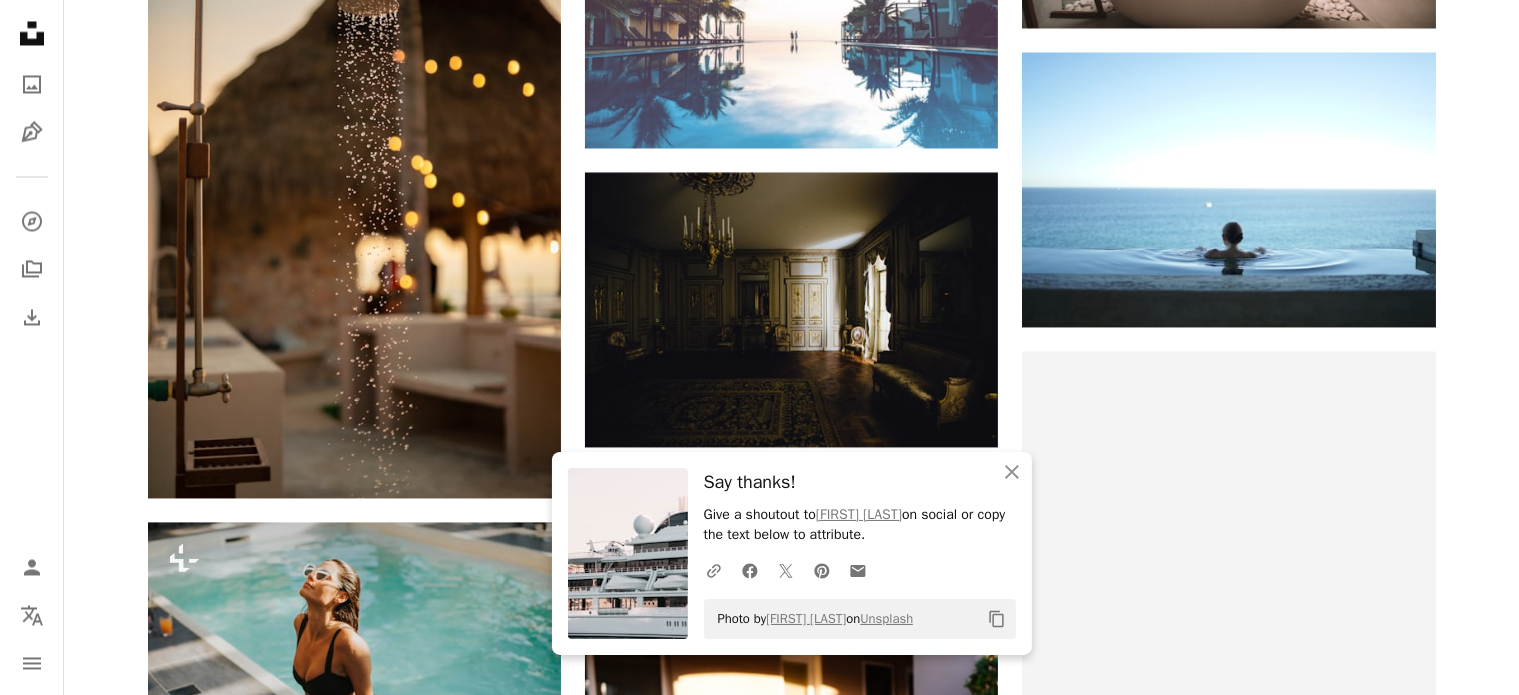 click at bounding box center [791, 4343] 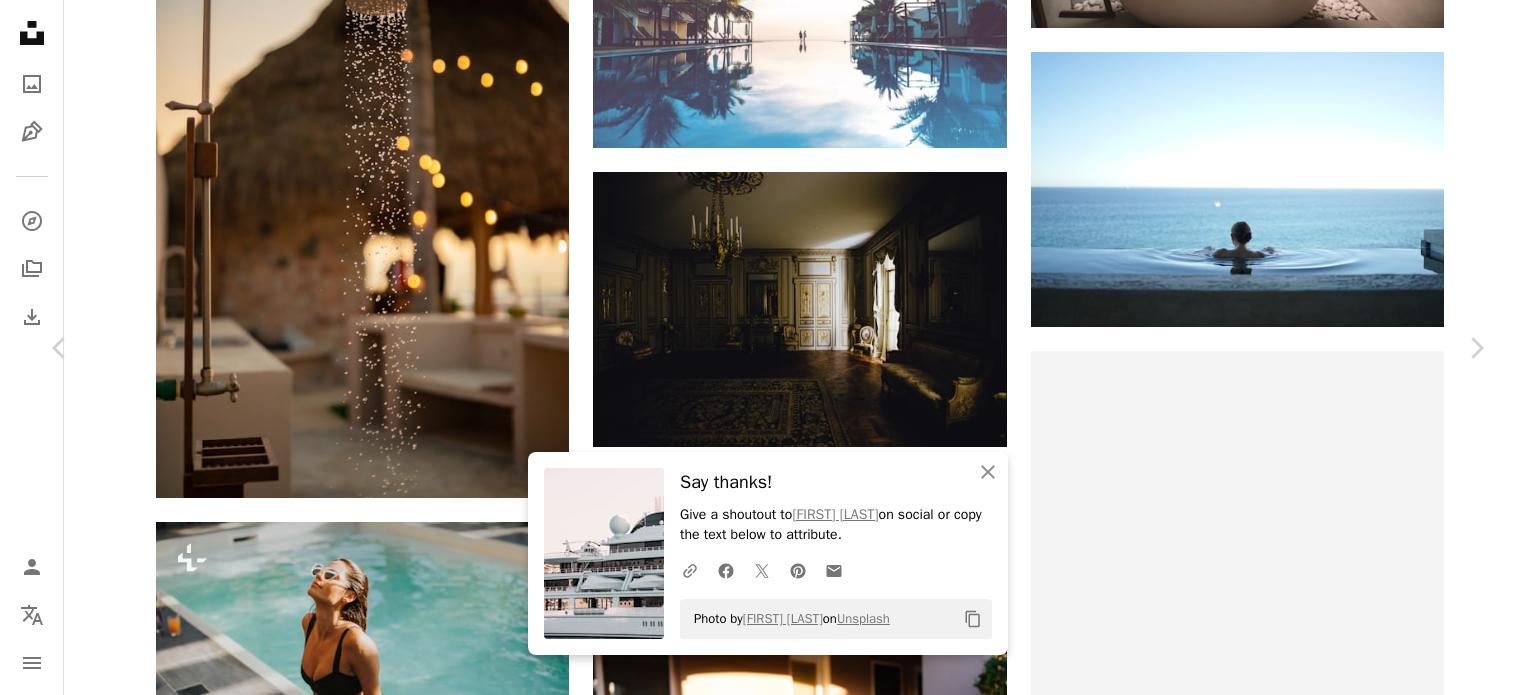 click 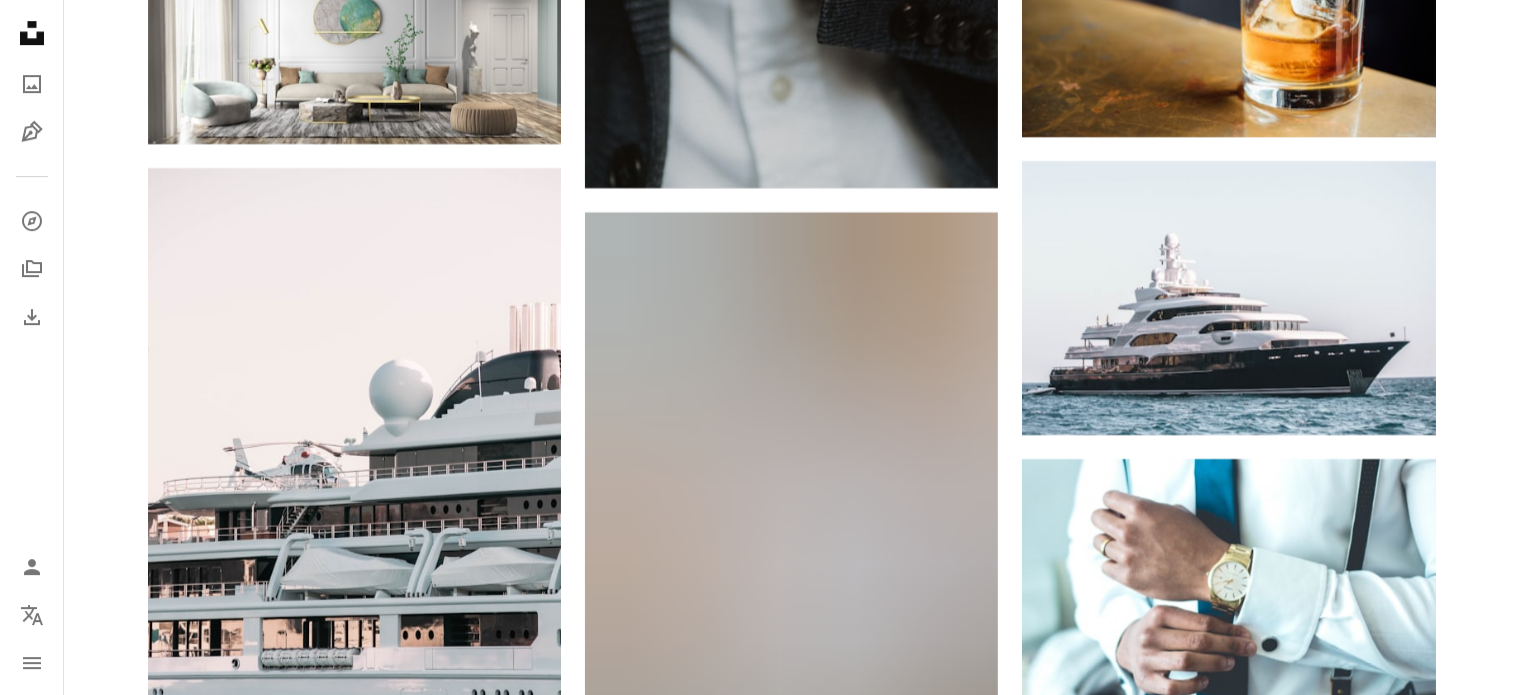 scroll, scrollTop: 14200, scrollLeft: 0, axis: vertical 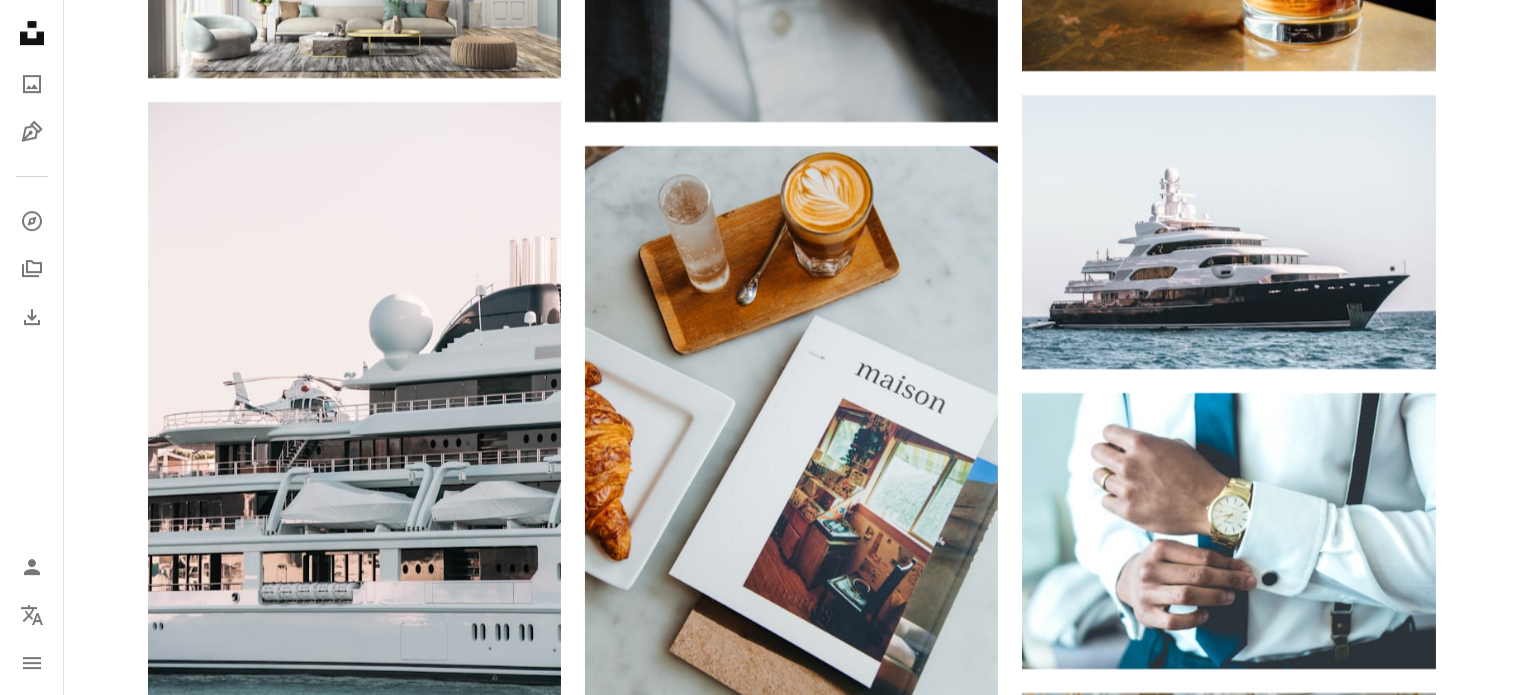 click at bounding box center (354, 3227) 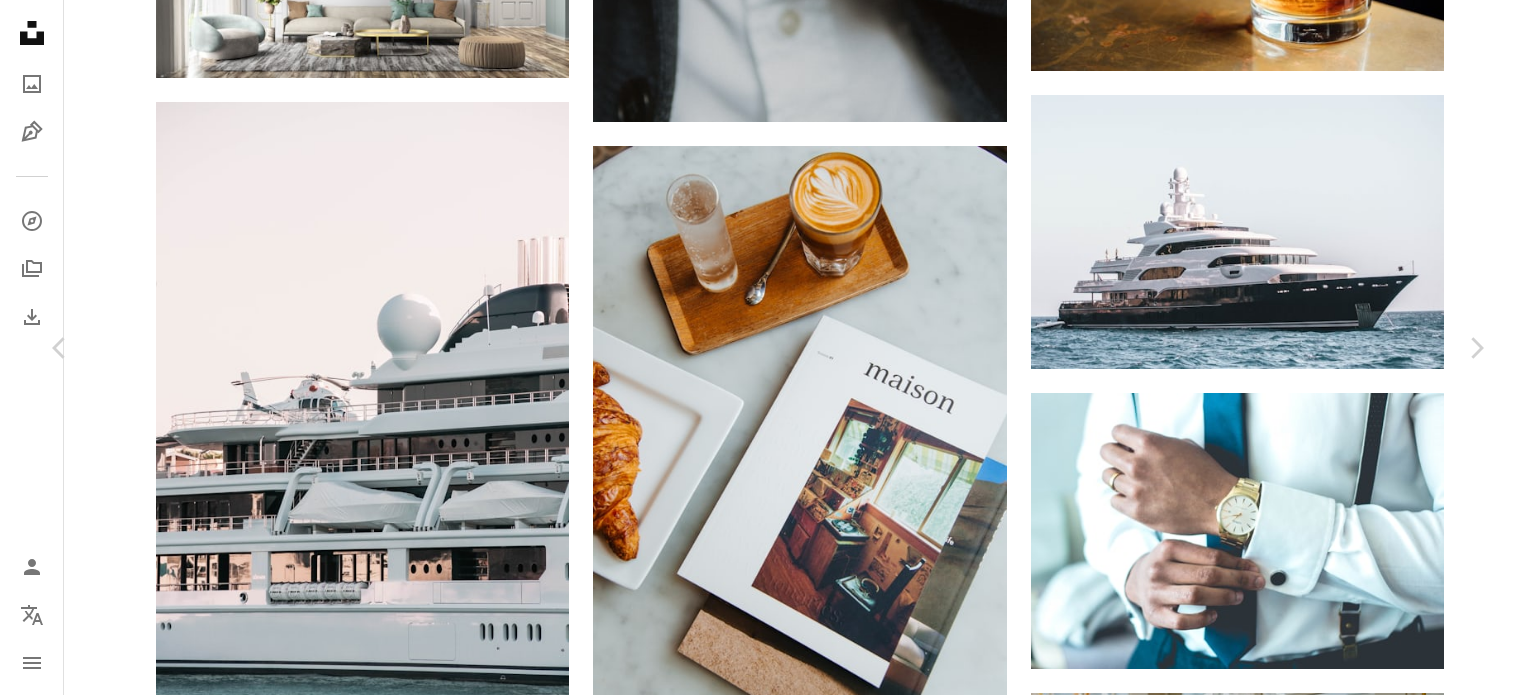 click on "Chevron down" 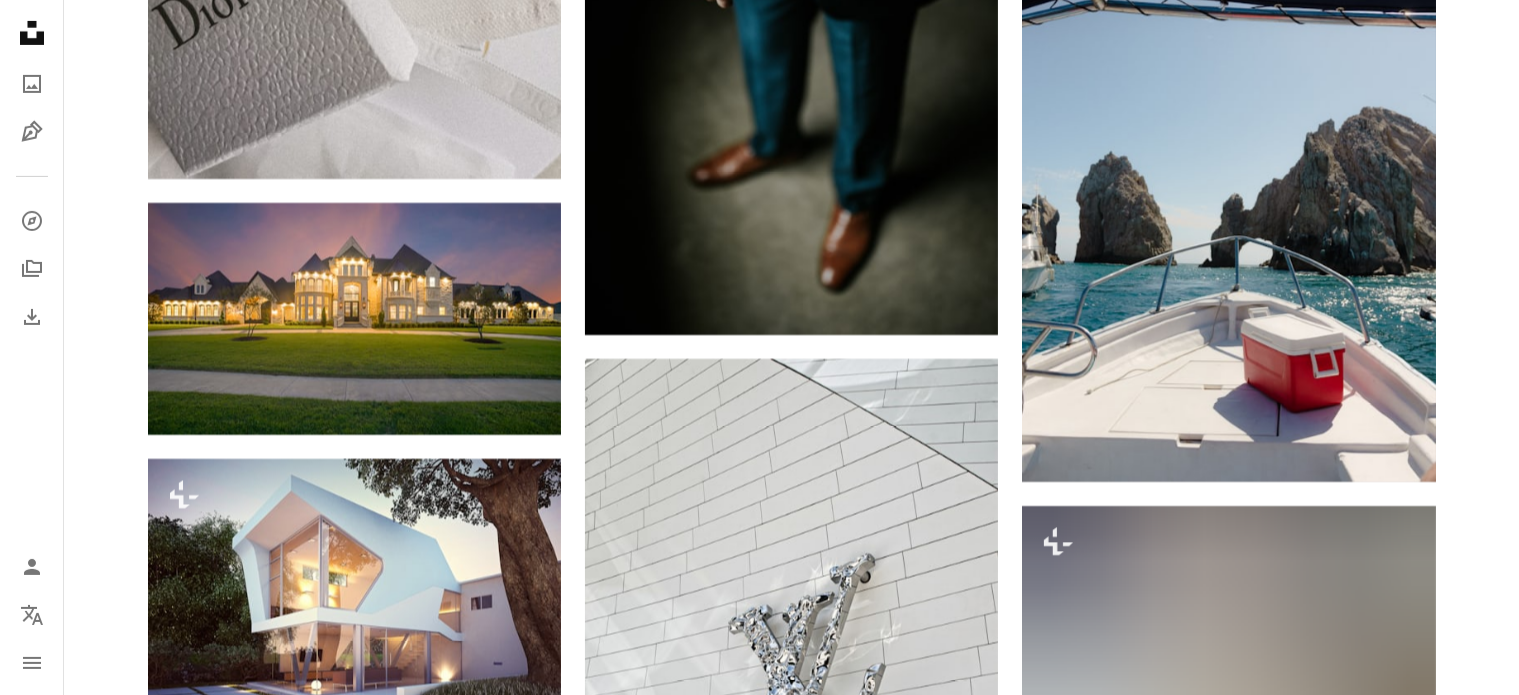 scroll, scrollTop: 15885, scrollLeft: 0, axis: vertical 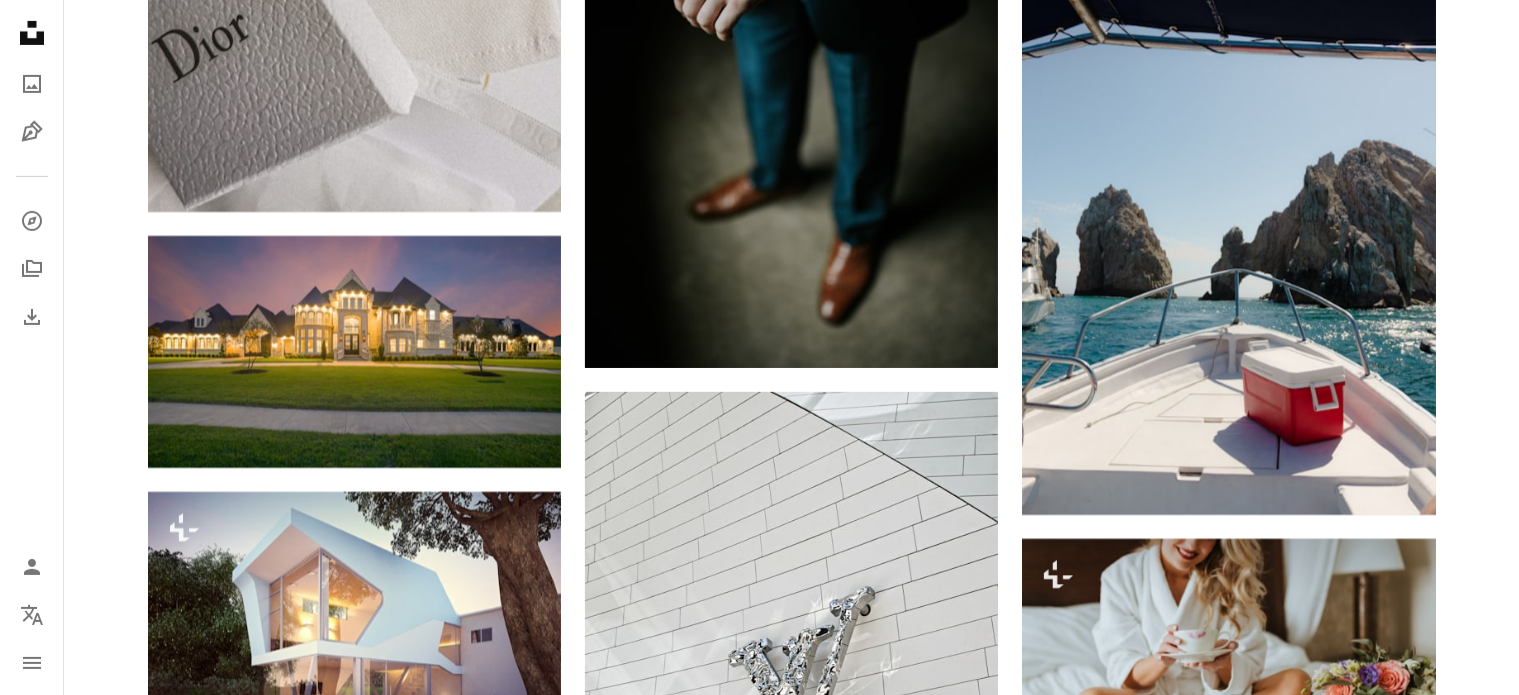 click at bounding box center (791, 4361) 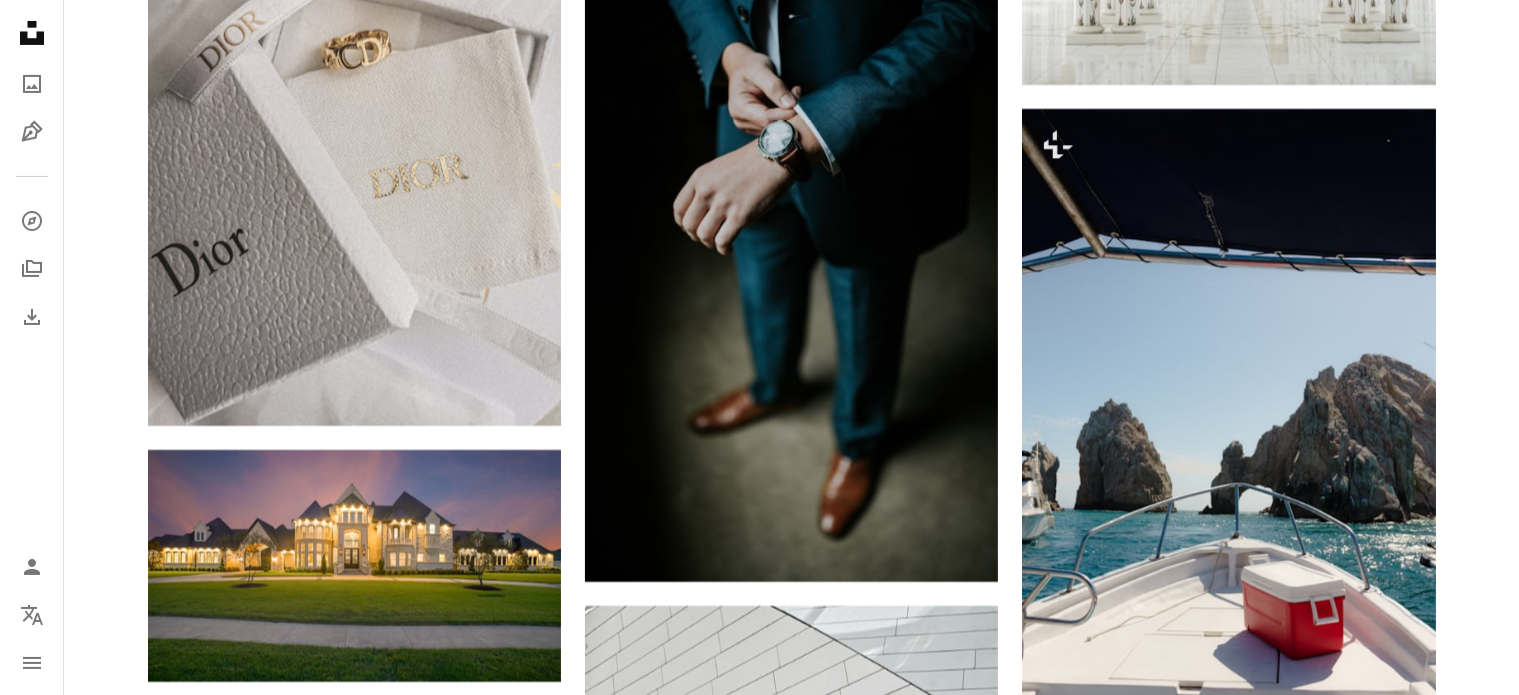 scroll, scrollTop: 15385, scrollLeft: 0, axis: vertical 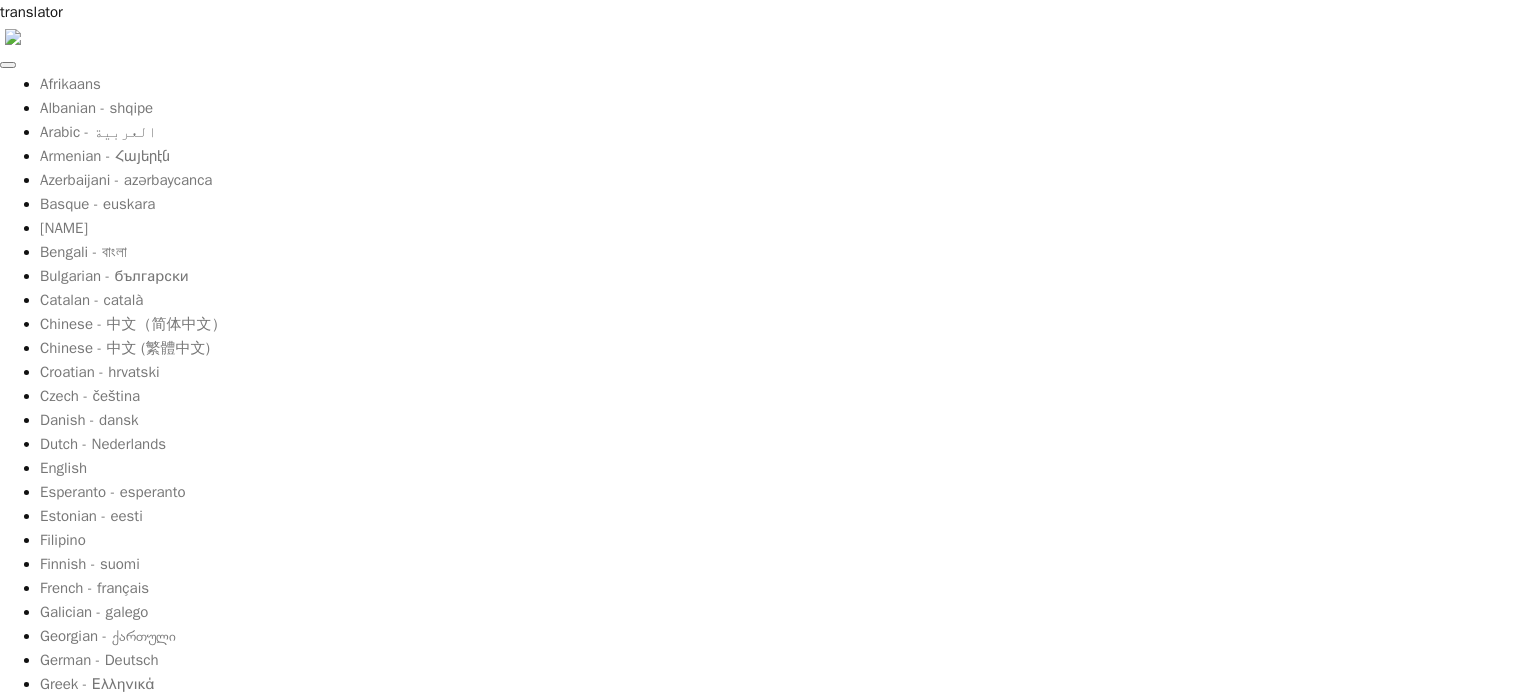 click on "lifestyle" at bounding box center [526, 2126] 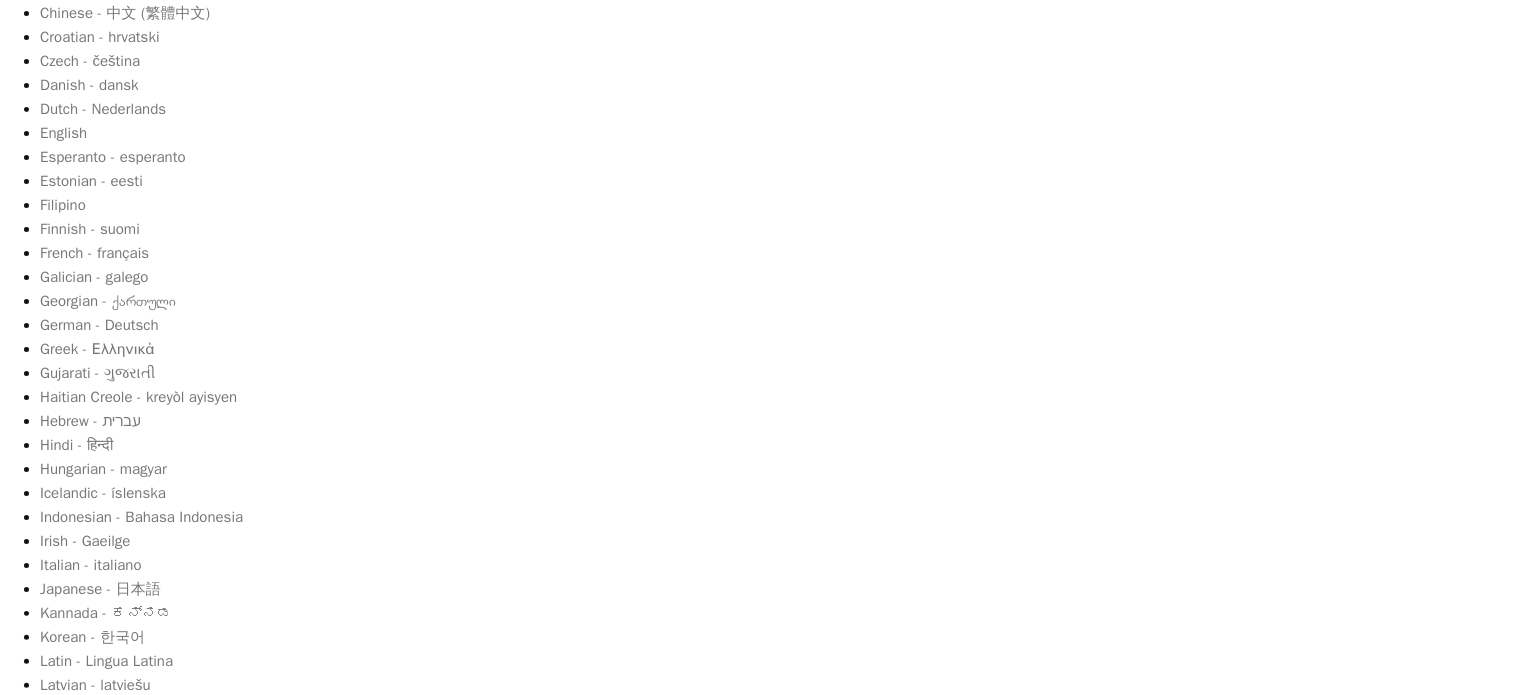 scroll, scrollTop: 300, scrollLeft: 0, axis: vertical 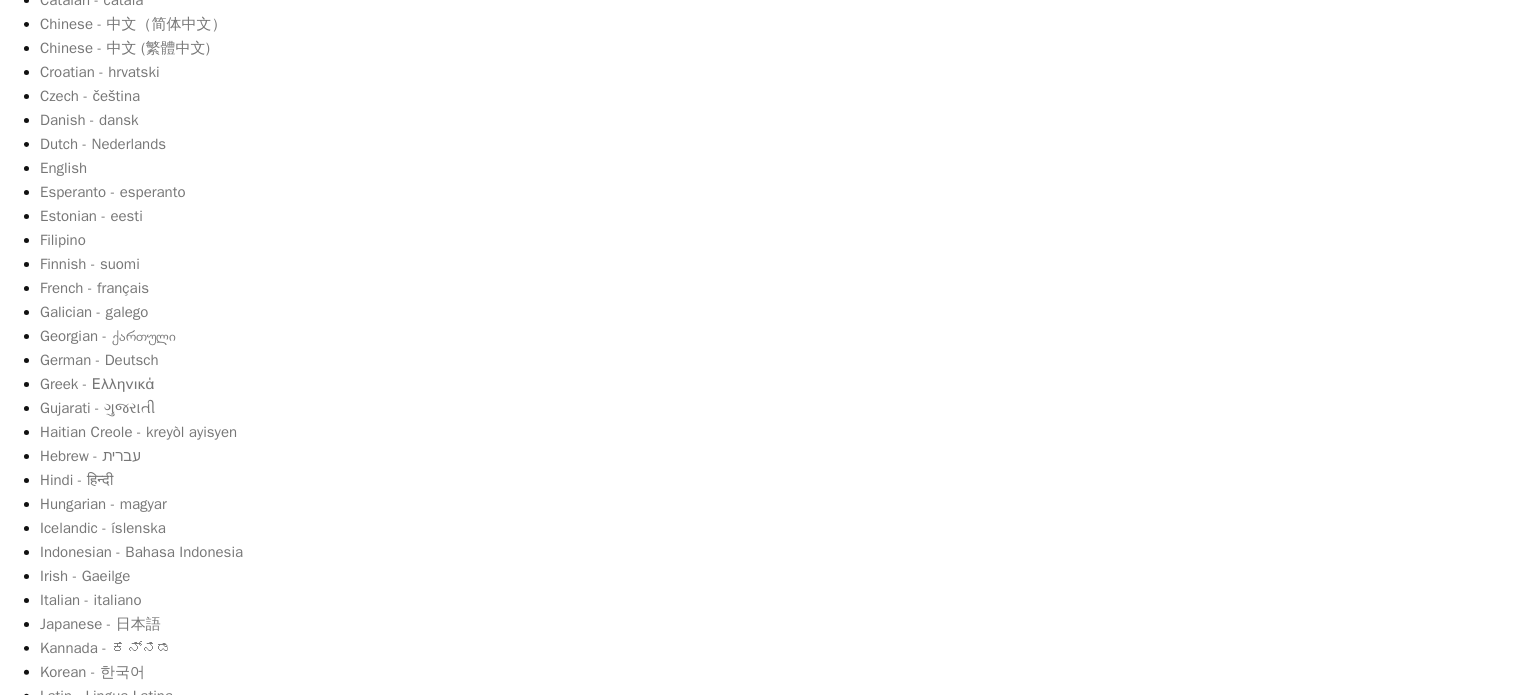 click at bounding box center (791, 2119) 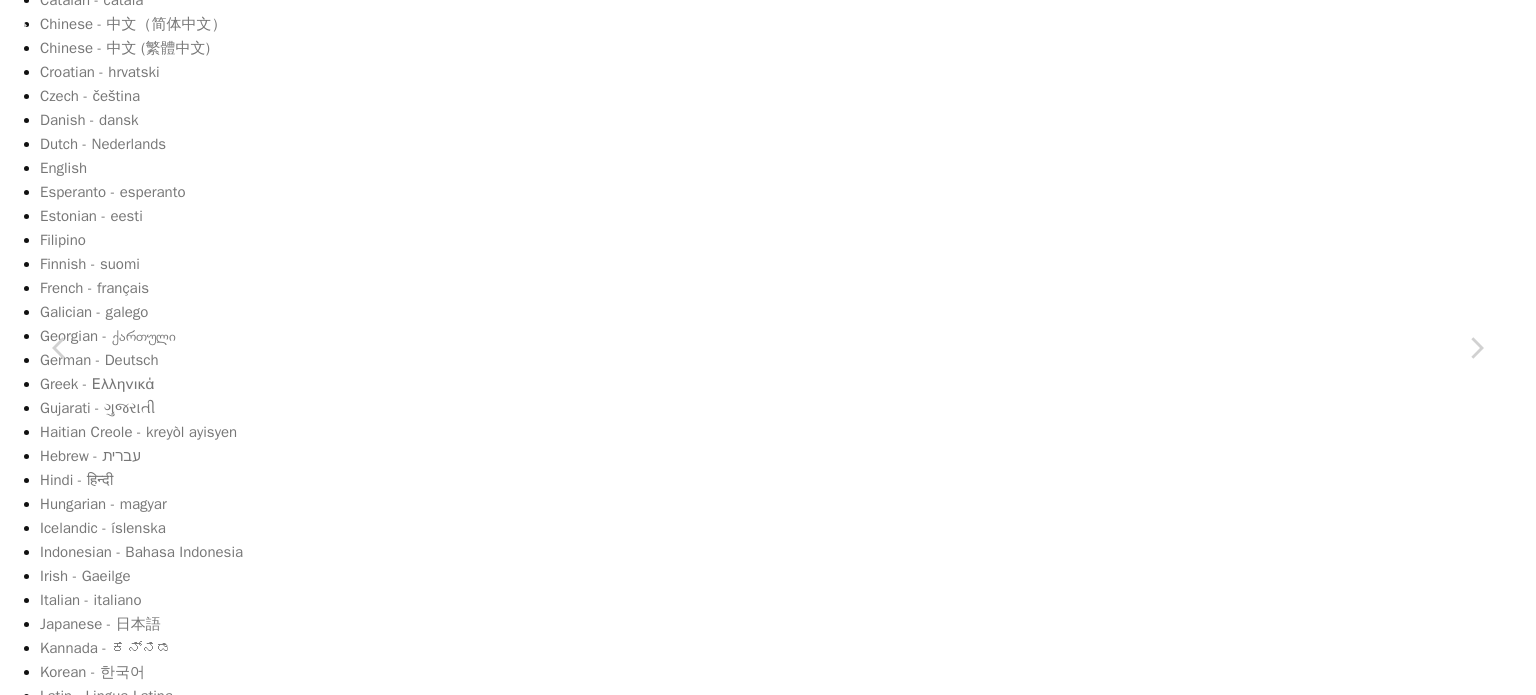 click 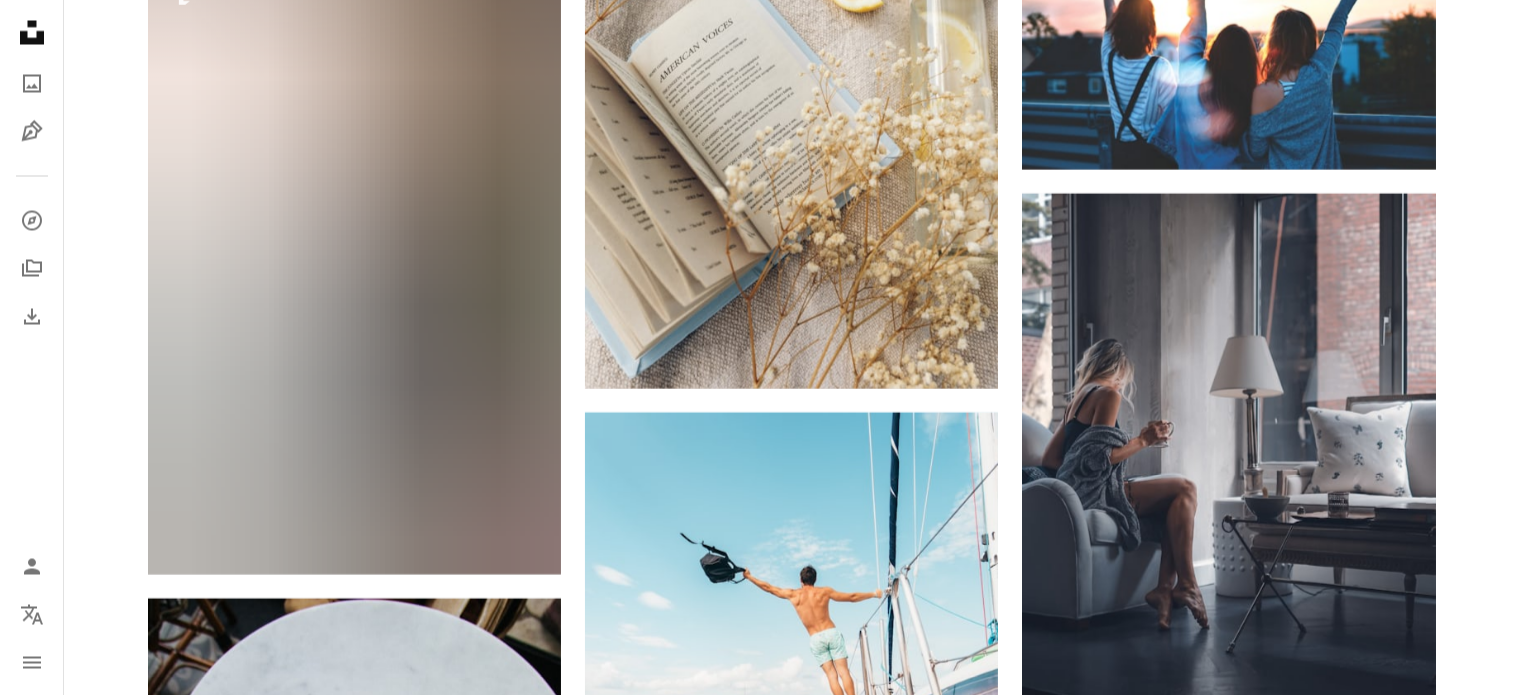 scroll, scrollTop: 4000, scrollLeft: 0, axis: vertical 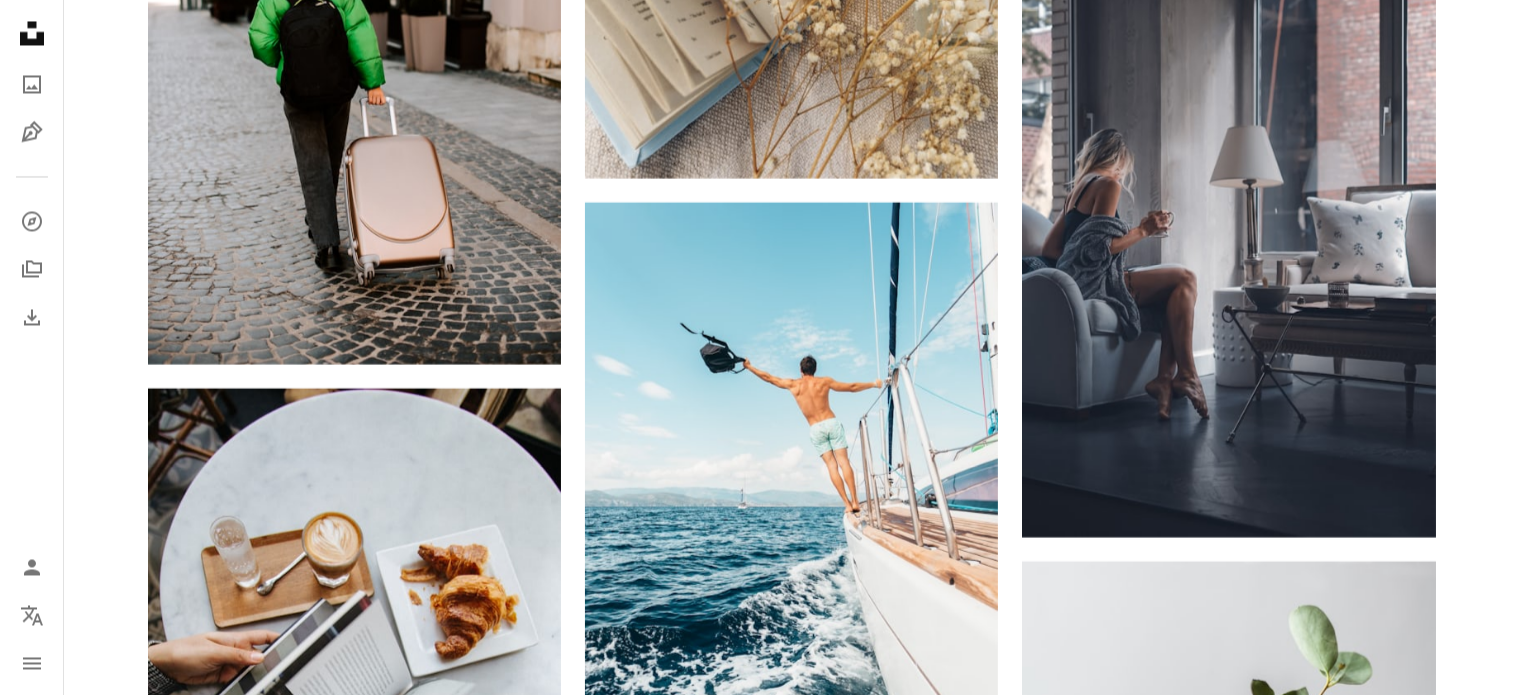 click at bounding box center [354, 1934] 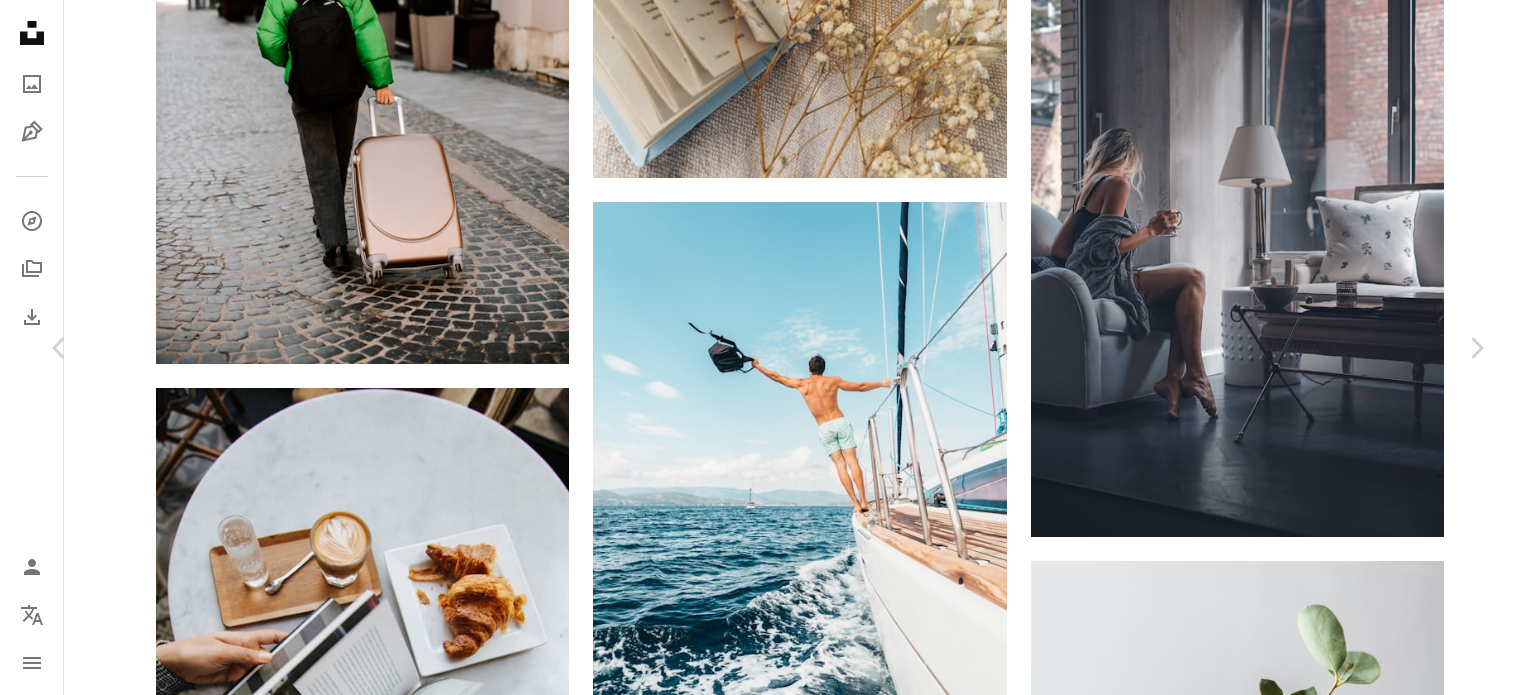 click on "Chevron down" 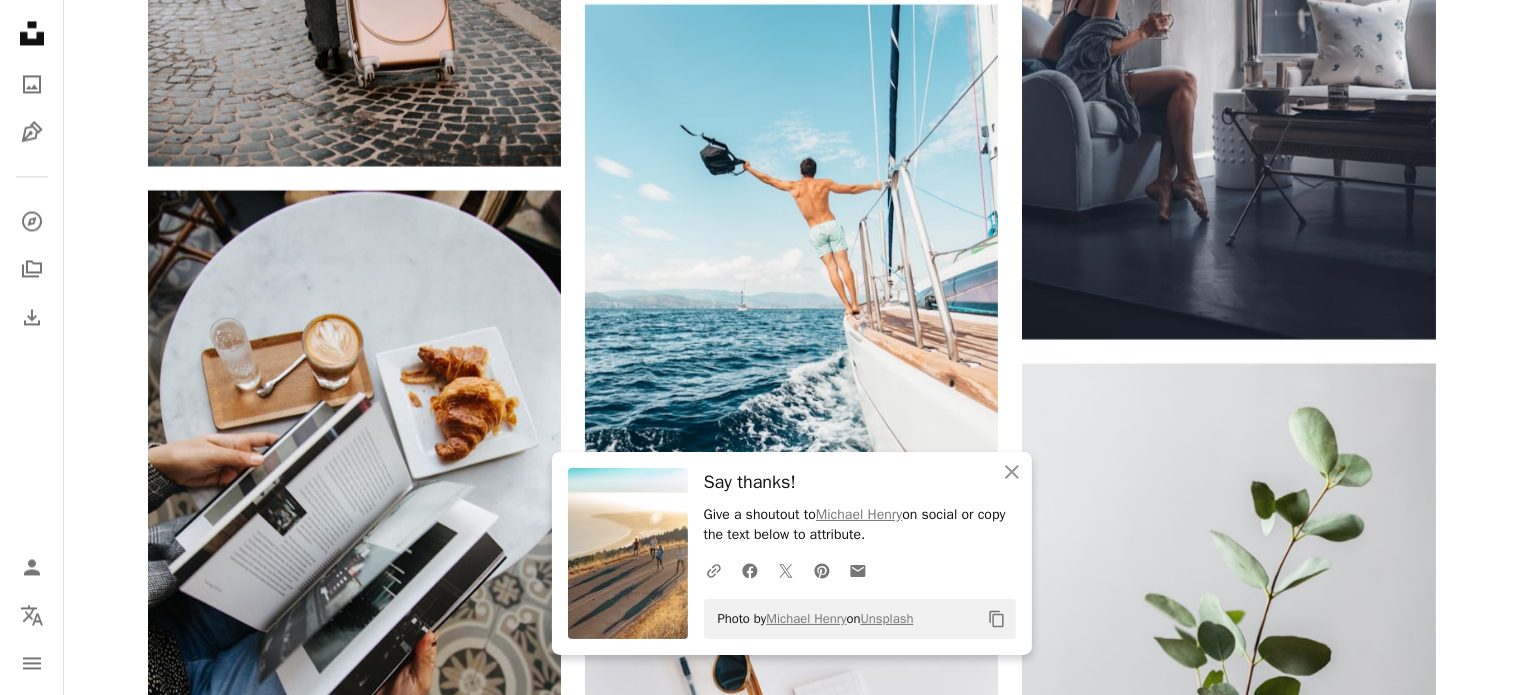 scroll, scrollTop: 4200, scrollLeft: 0, axis: vertical 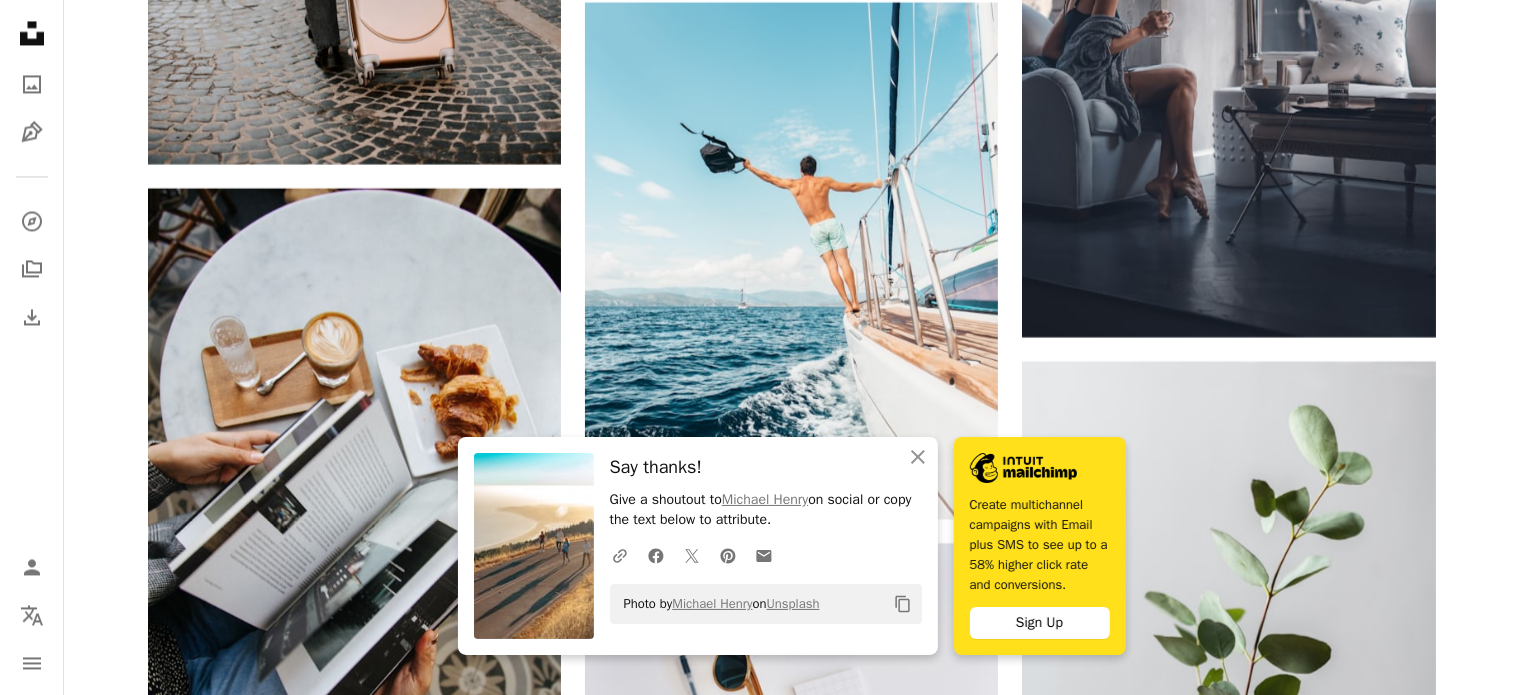 click at bounding box center [791, 1745] 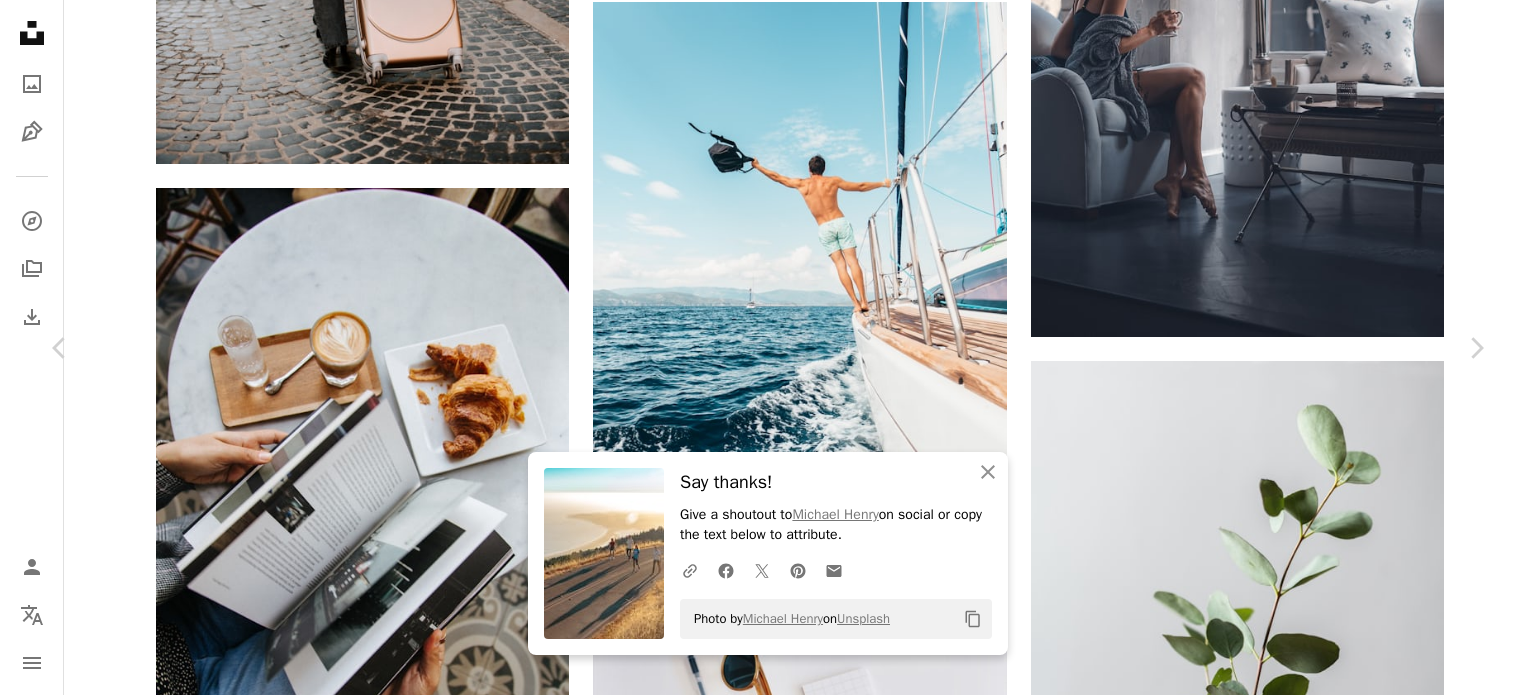 click on "Chevron down" 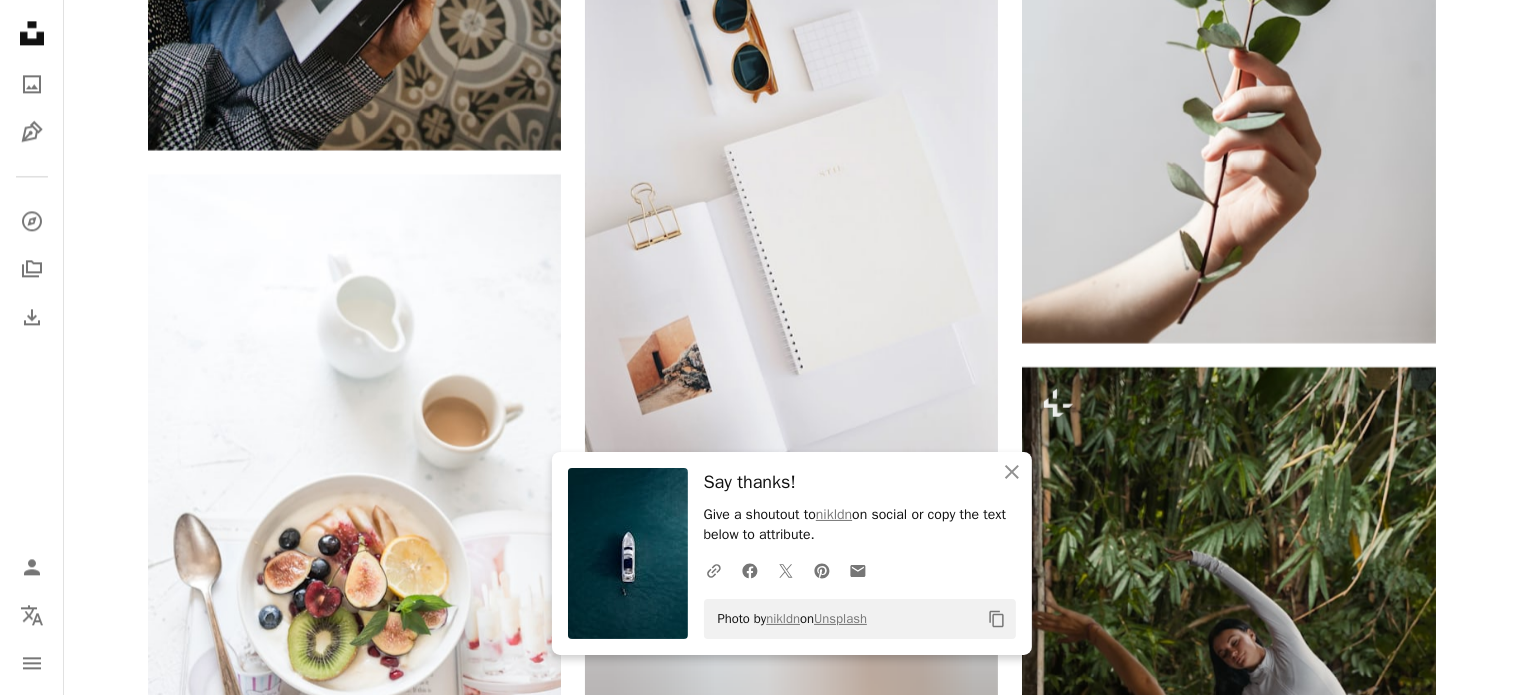 scroll, scrollTop: 4900, scrollLeft: 0, axis: vertical 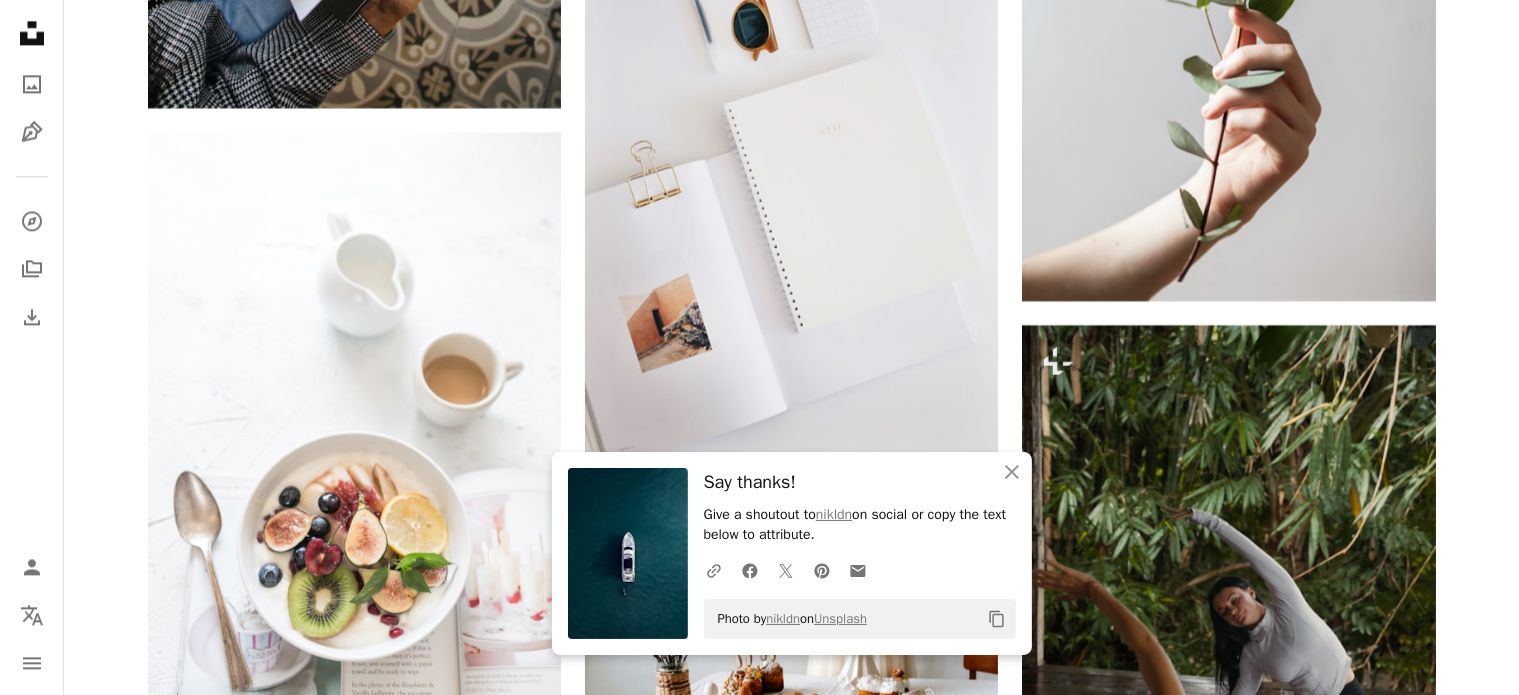 click at bounding box center [1228, 1755] 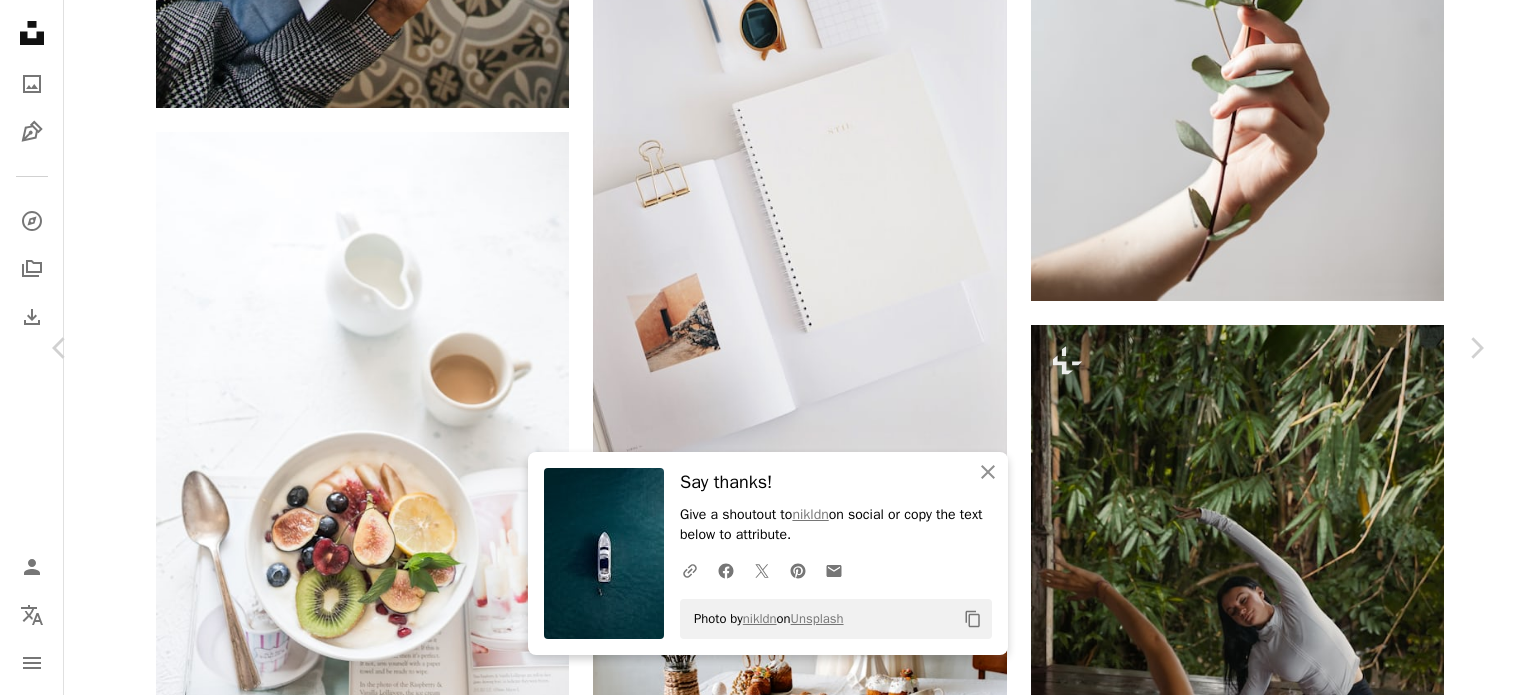click on "Chevron down" 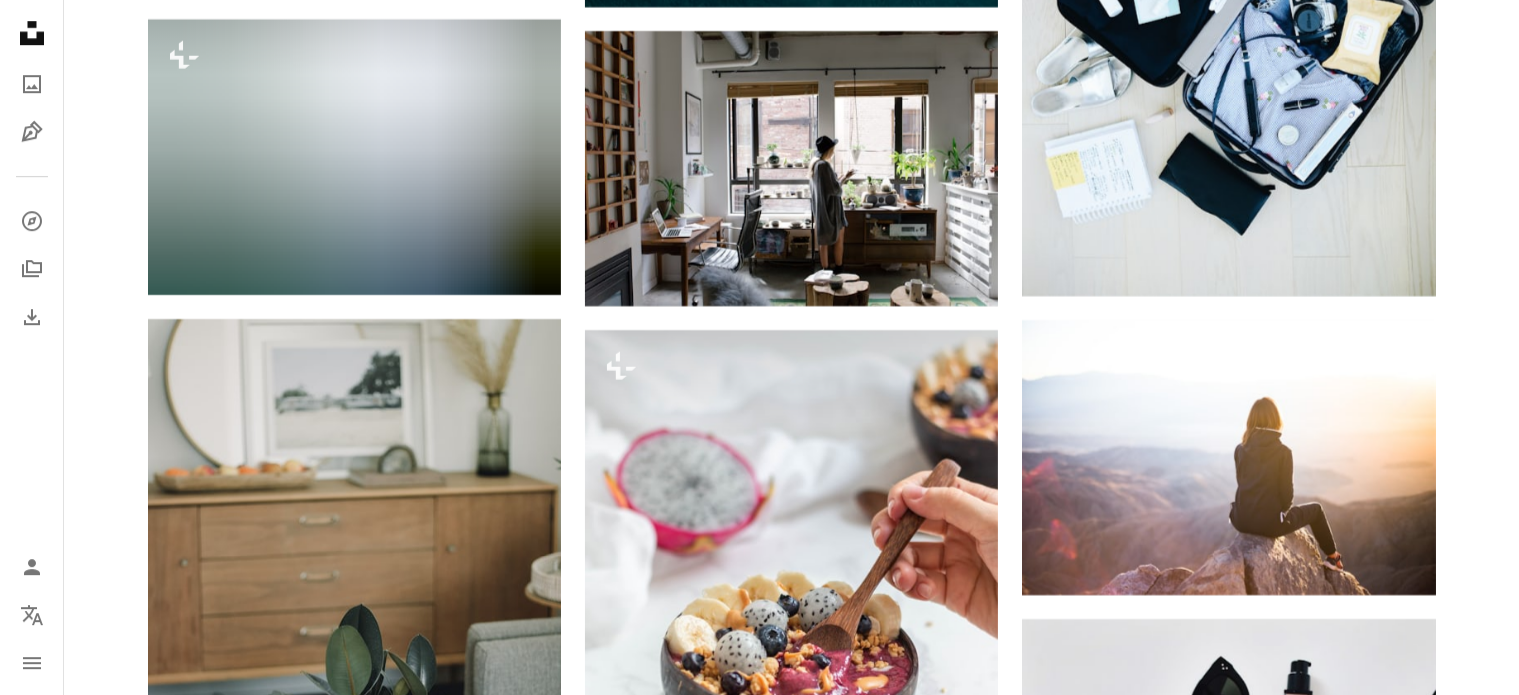 scroll, scrollTop: 6400, scrollLeft: 0, axis: vertical 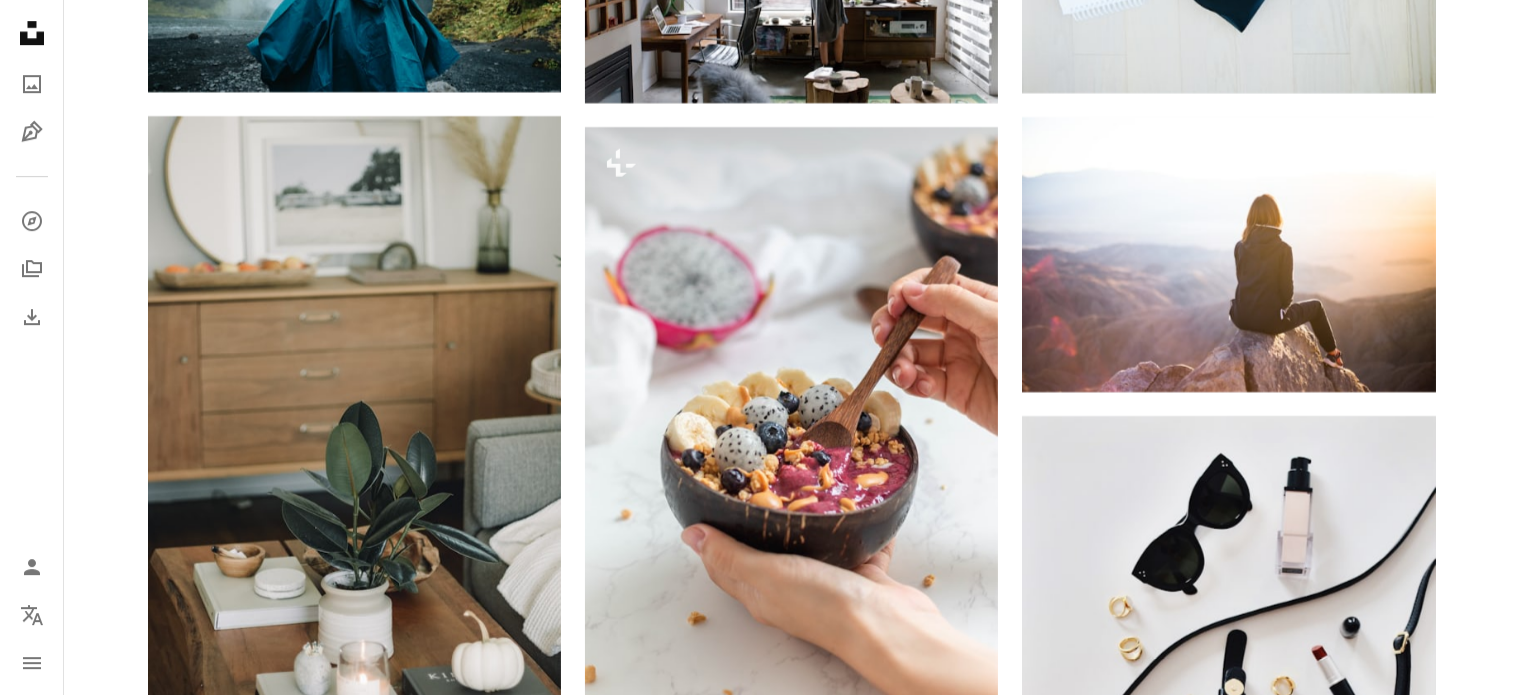 click at bounding box center [791, 1994] 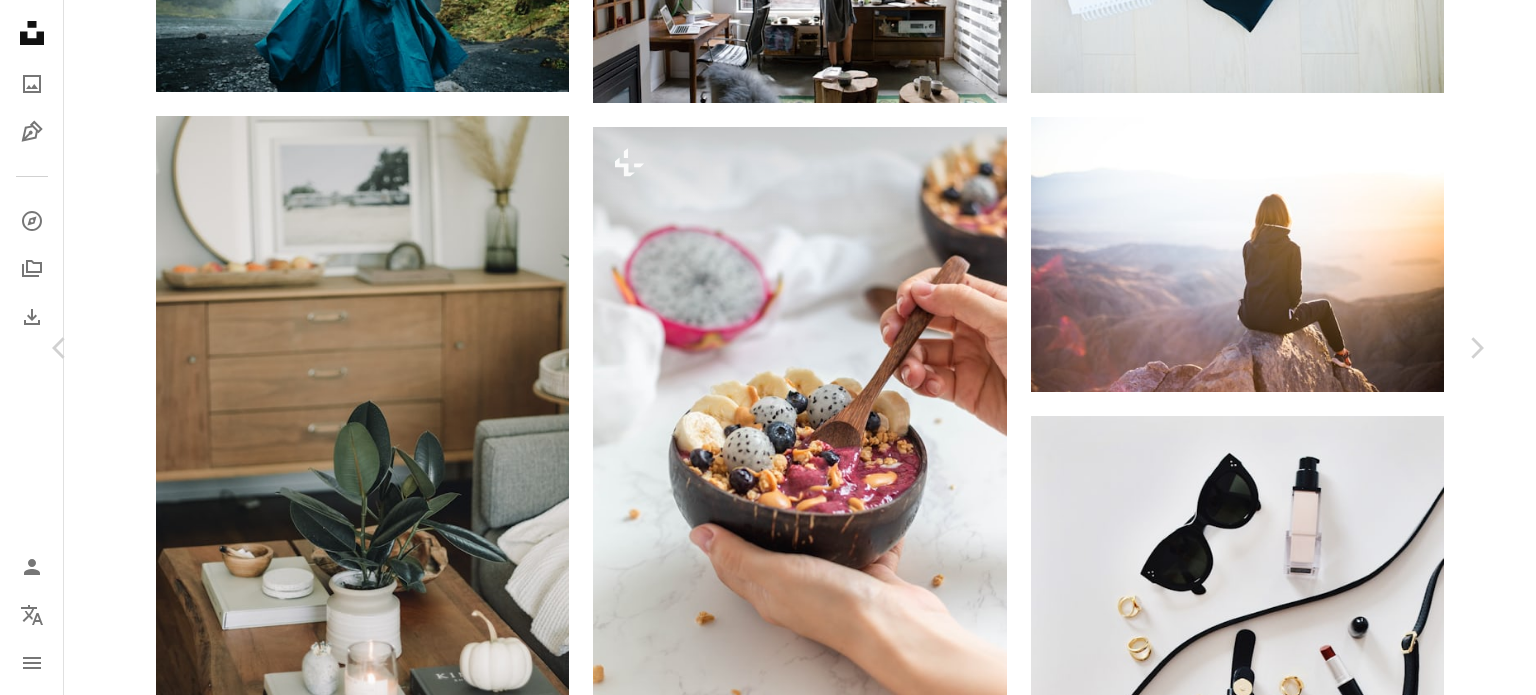 click 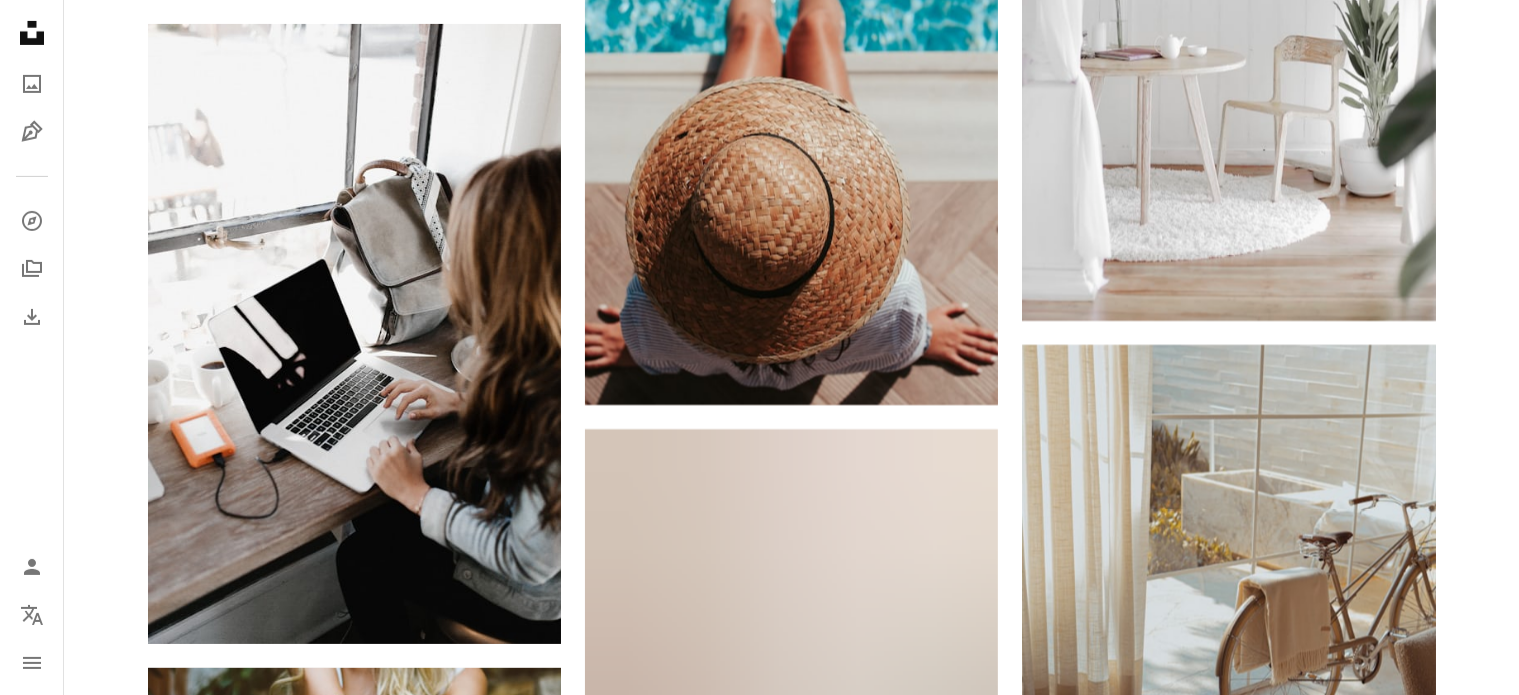 scroll, scrollTop: 8700, scrollLeft: 0, axis: vertical 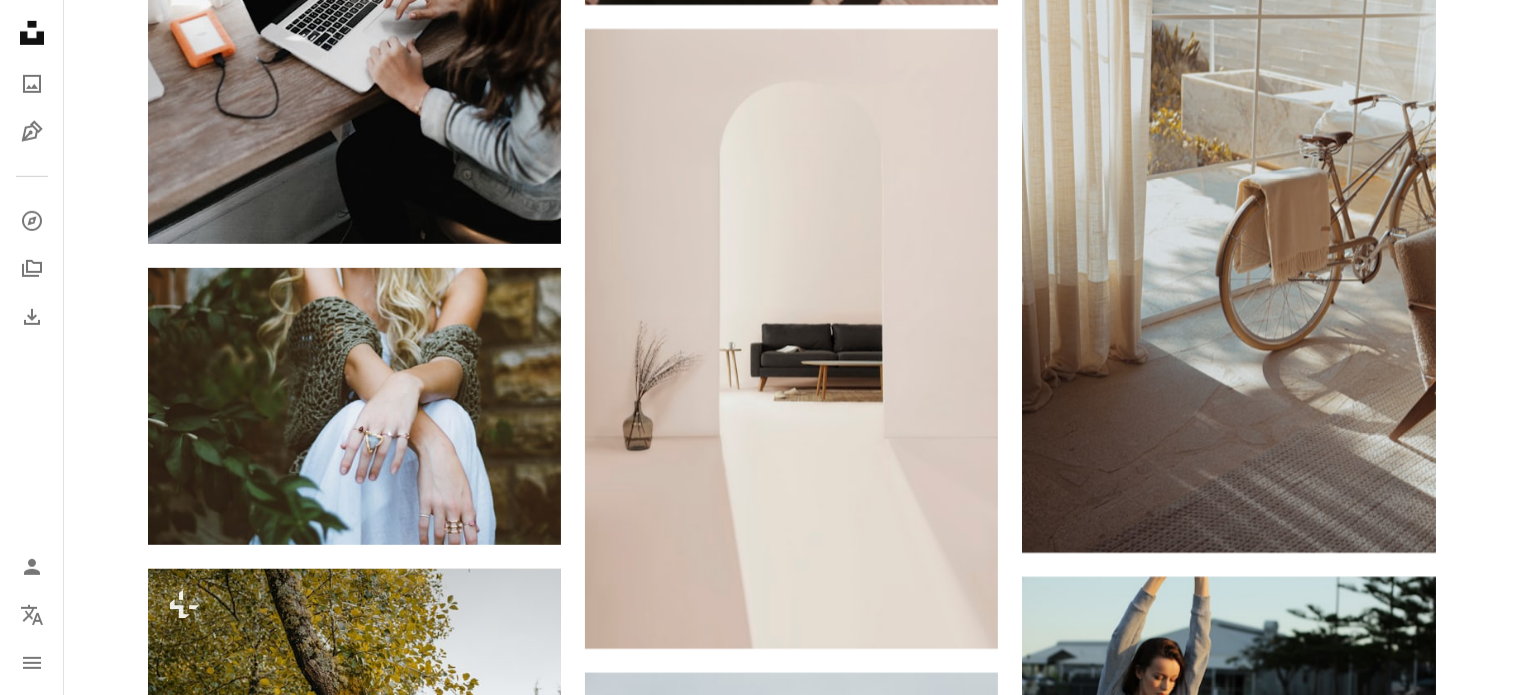click at bounding box center [1228, 1958] 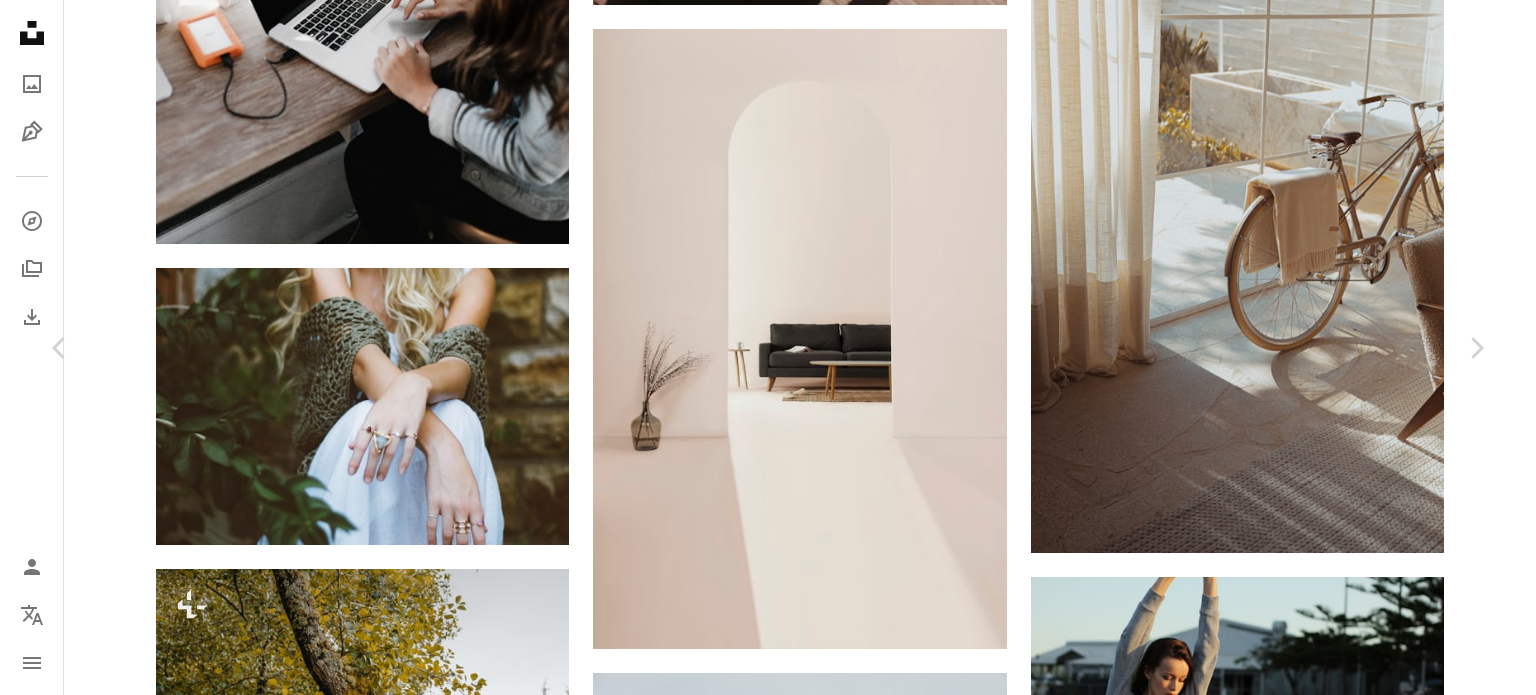 click 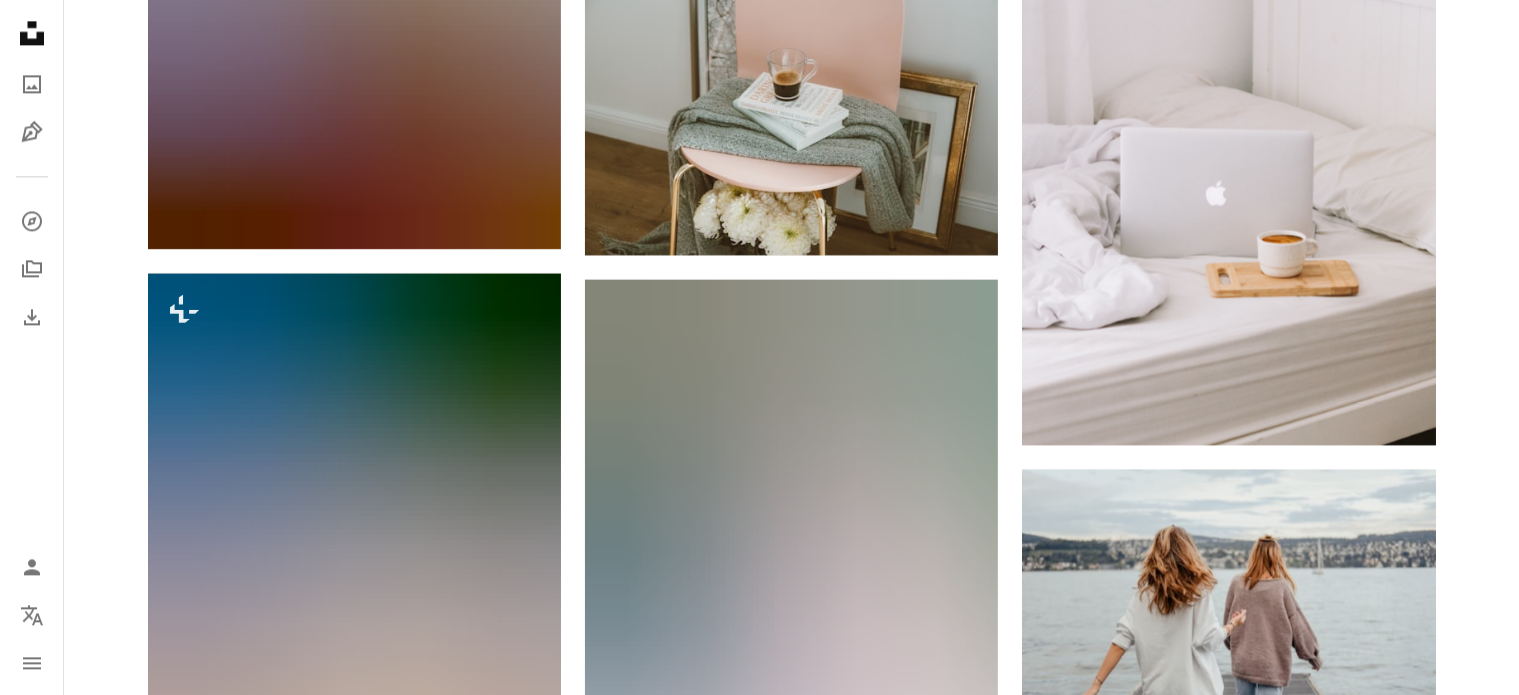 scroll, scrollTop: 12600, scrollLeft: 0, axis: vertical 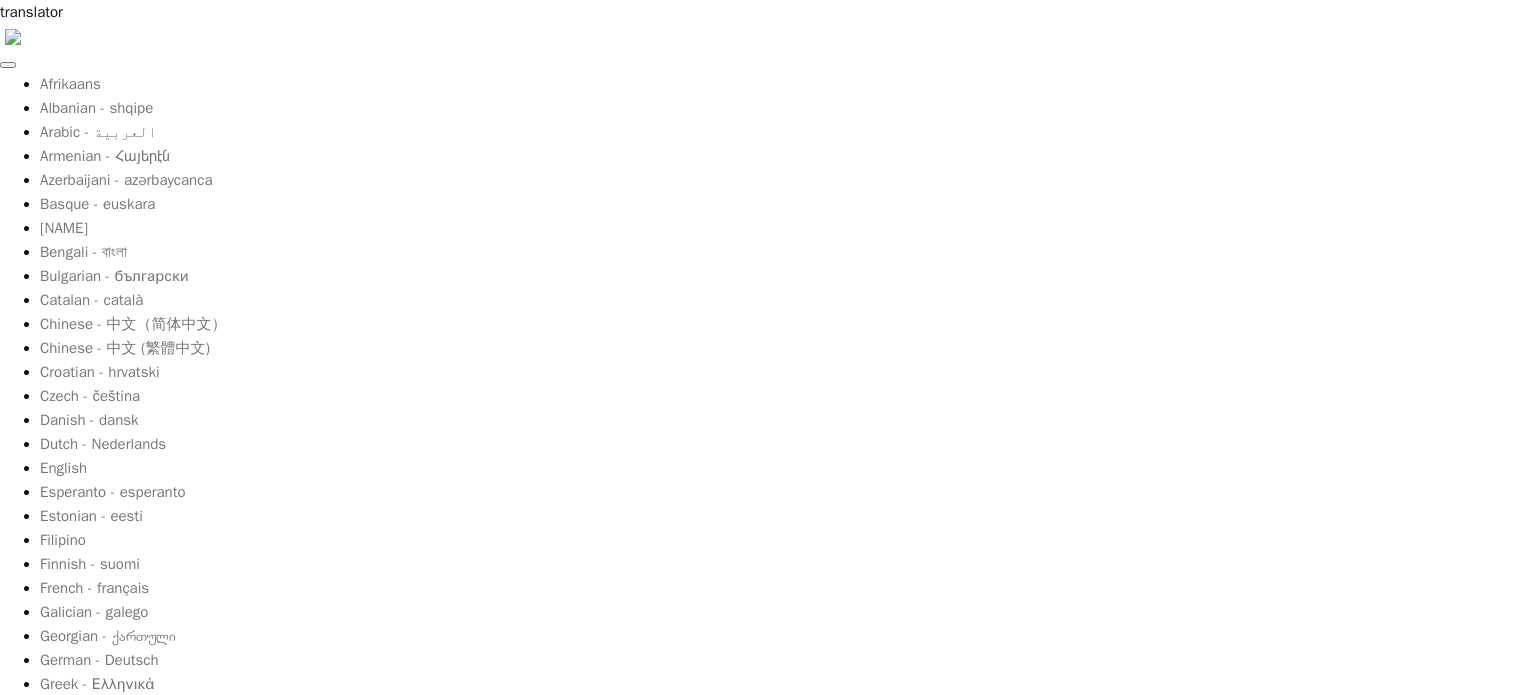 click 